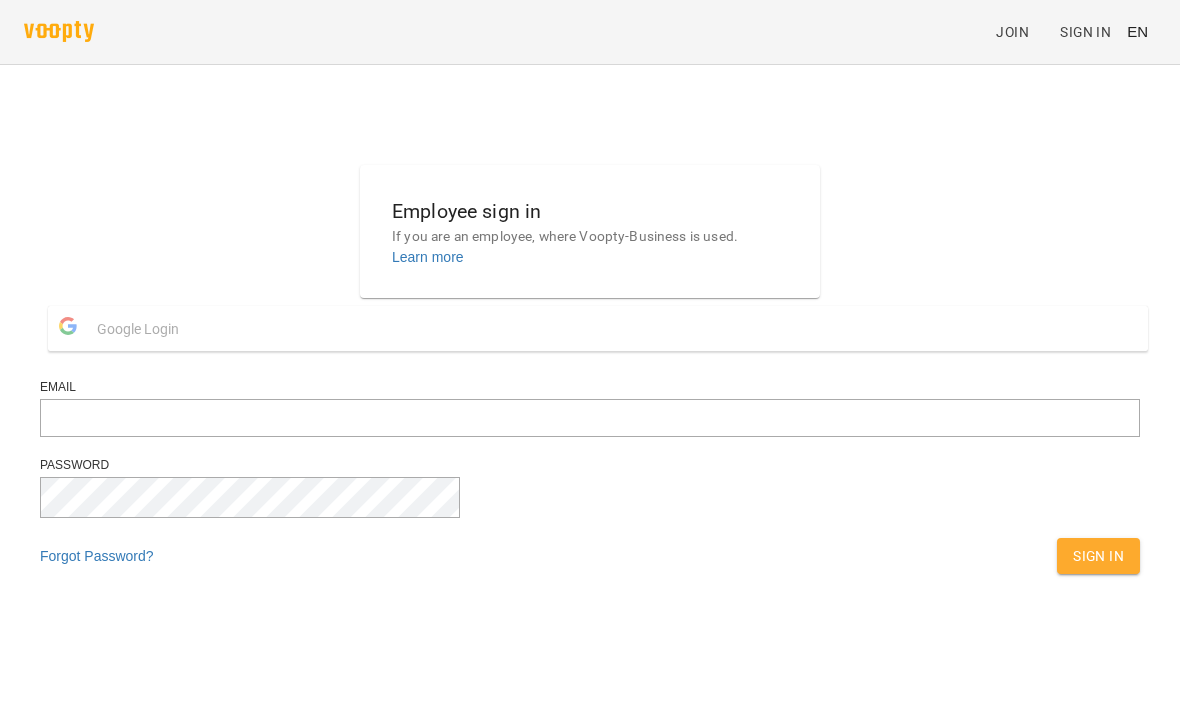 scroll, scrollTop: 0, scrollLeft: 0, axis: both 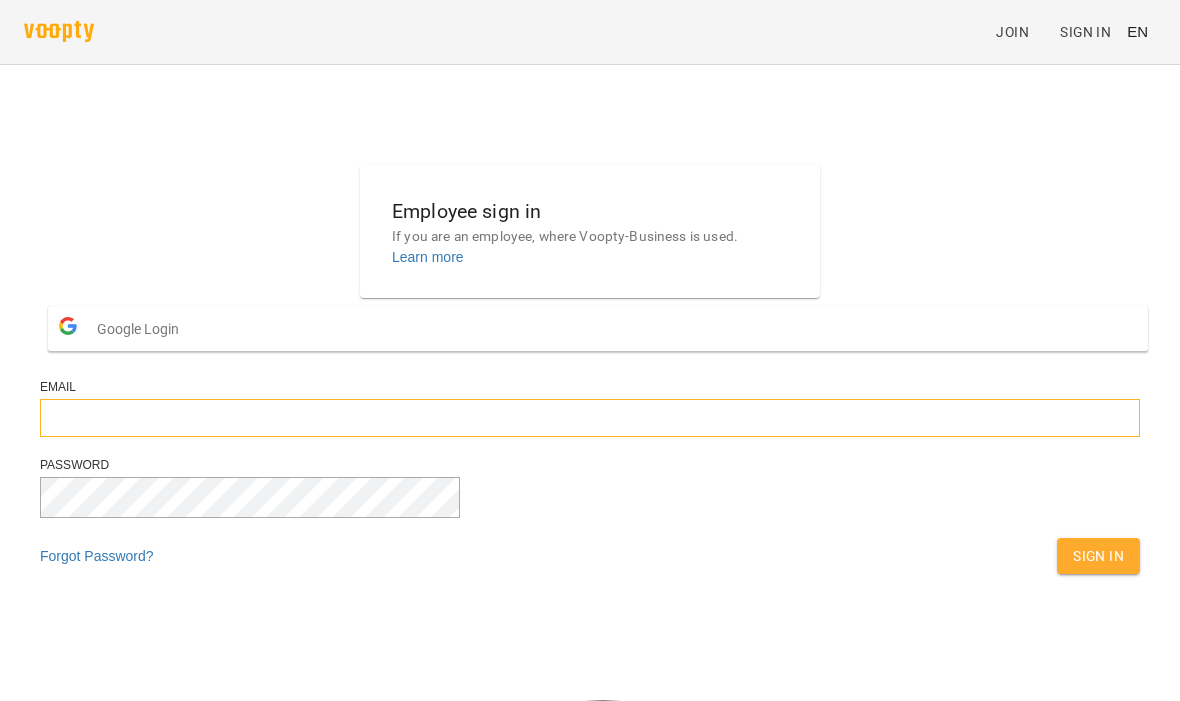 click at bounding box center (590, 418) 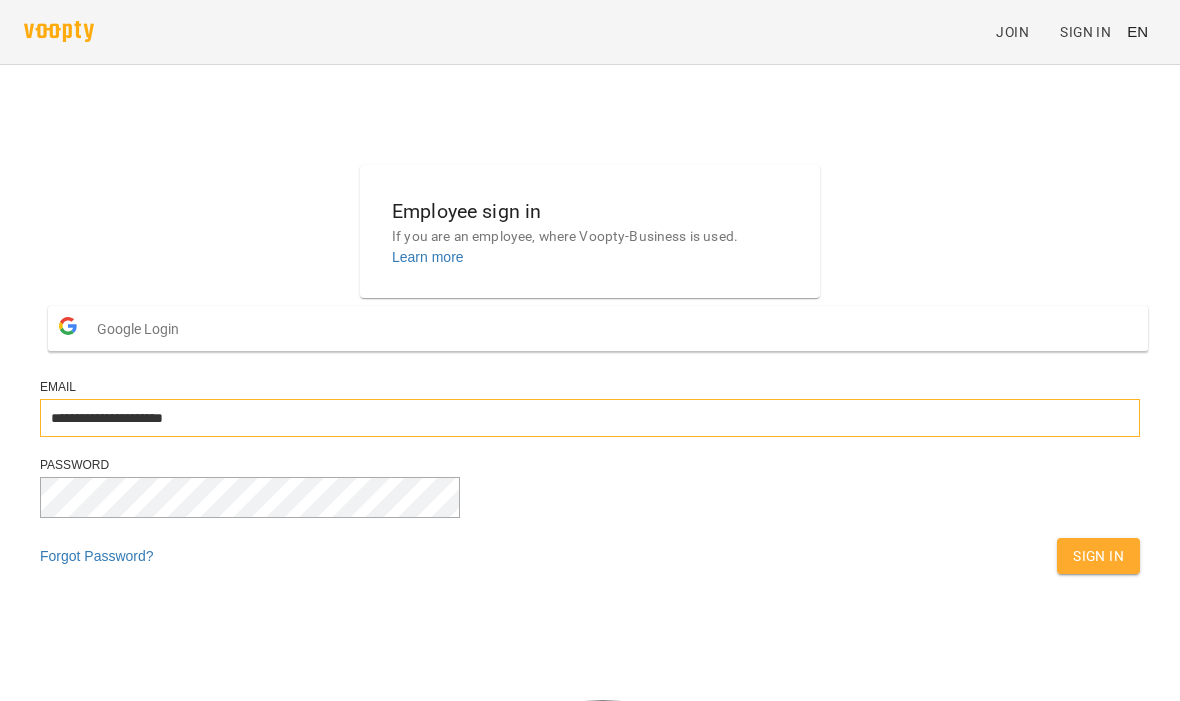 paste on "********" 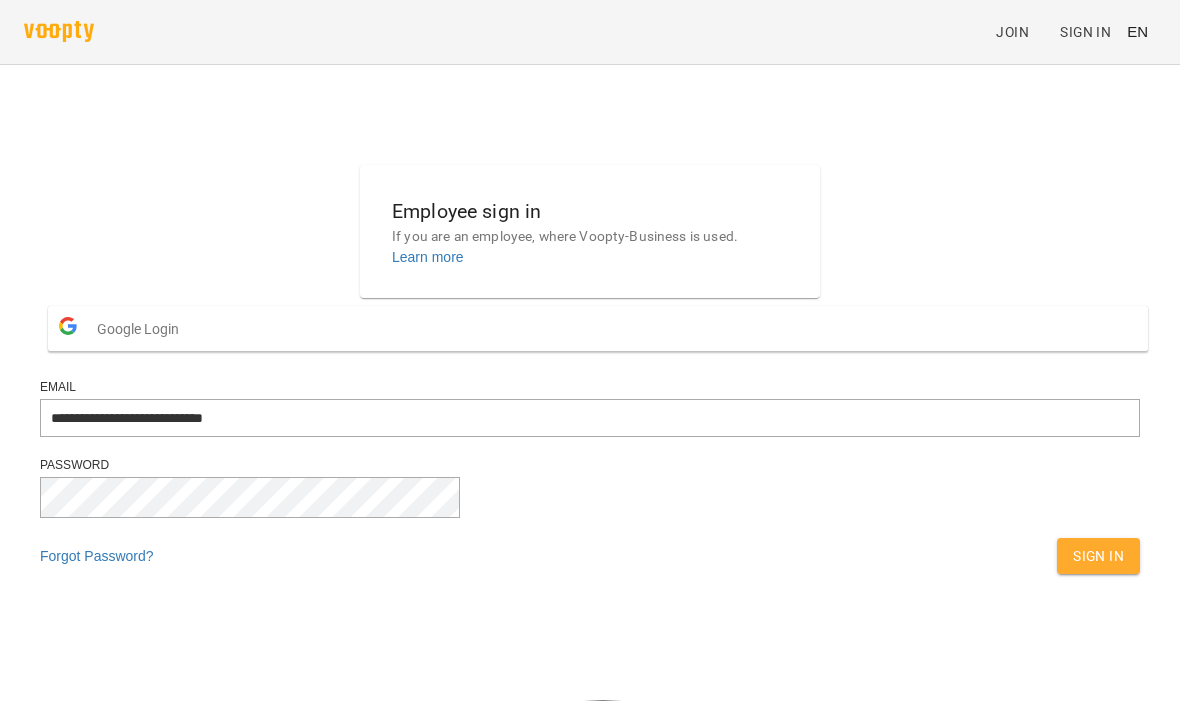 click on "Sign In" at bounding box center [1098, 556] 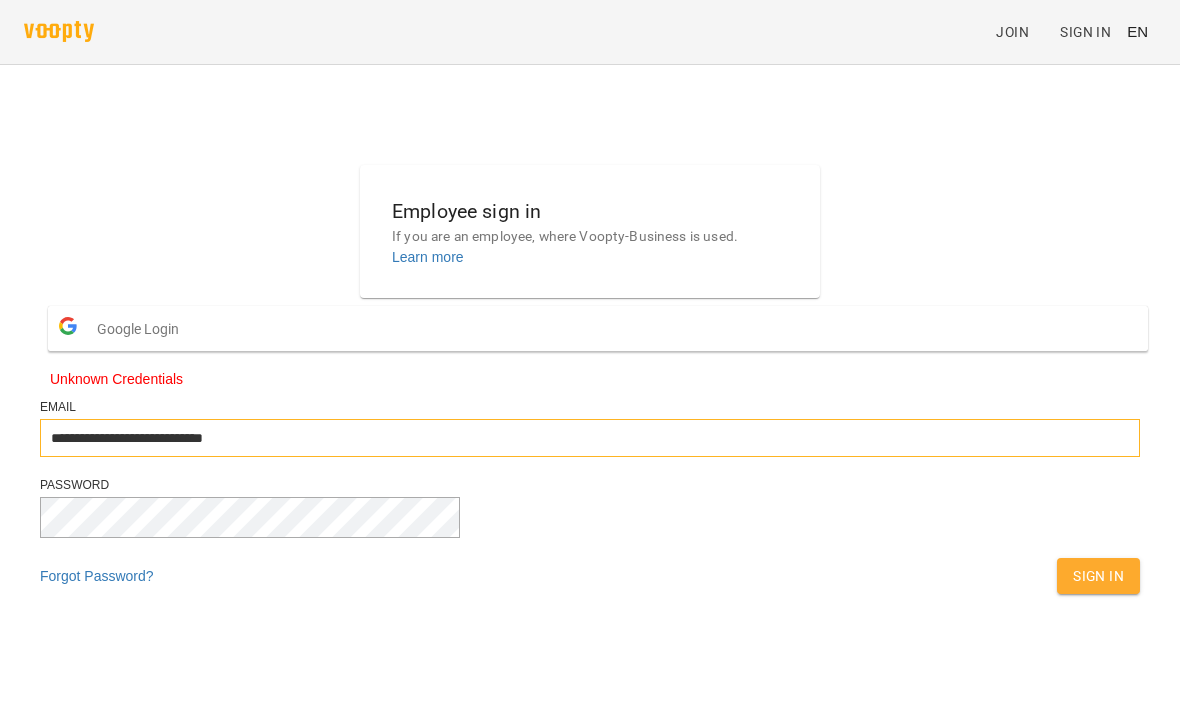 drag, startPoint x: 662, startPoint y: 485, endPoint x: 576, endPoint y: 493, distance: 86.37129 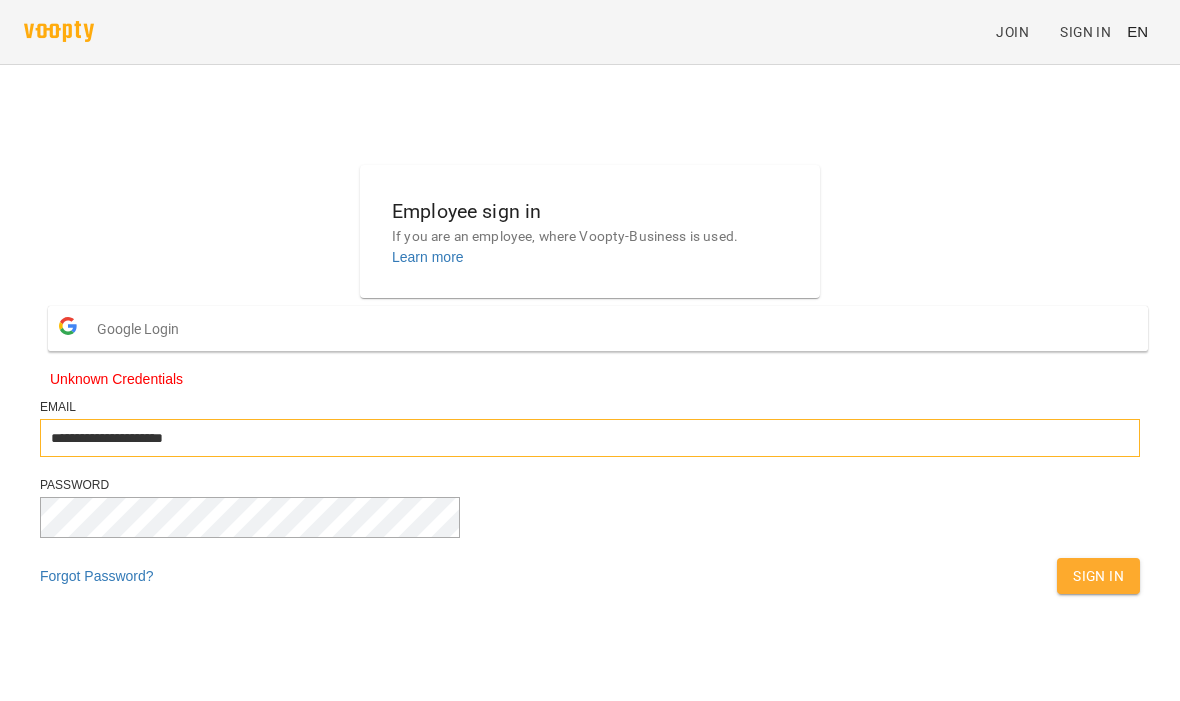 type on "**********" 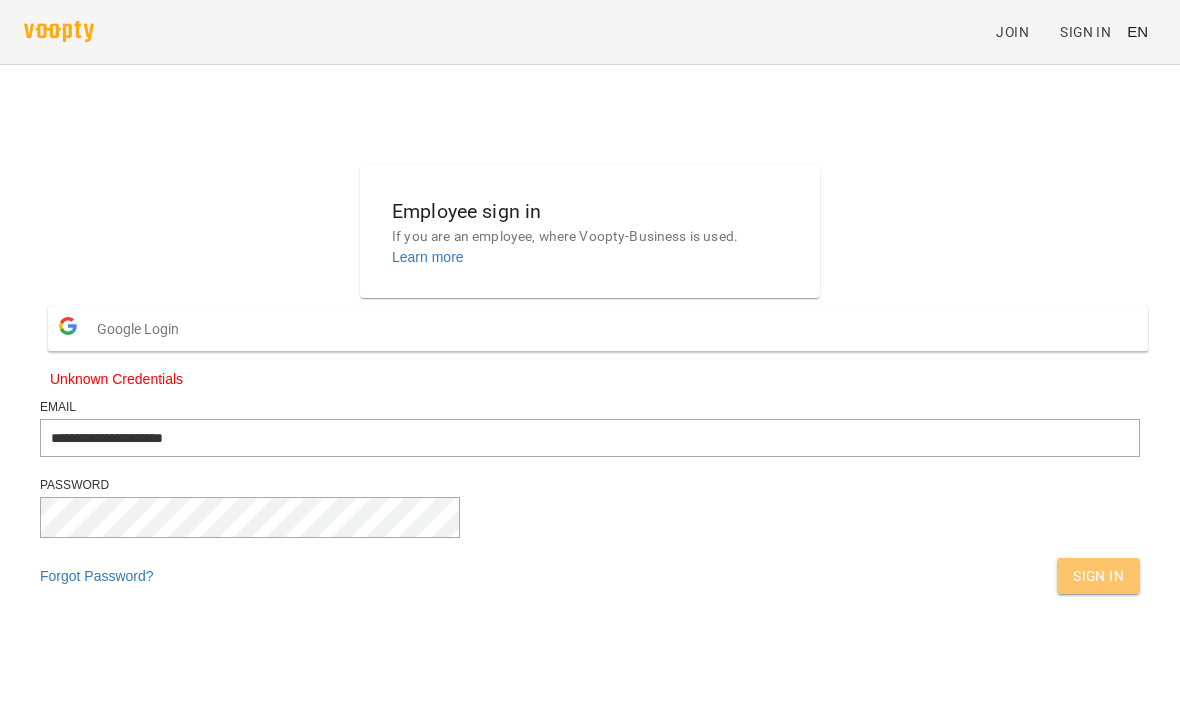 click on "Sign In" at bounding box center [1098, 576] 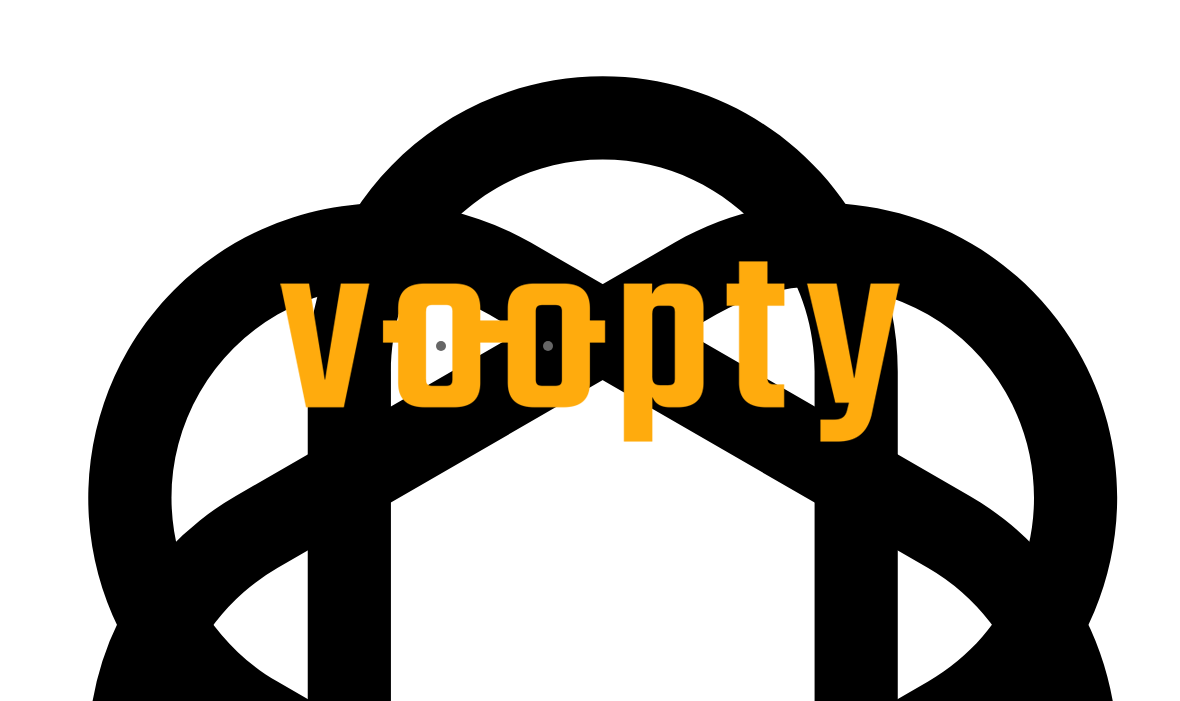 scroll, scrollTop: 0, scrollLeft: 0, axis: both 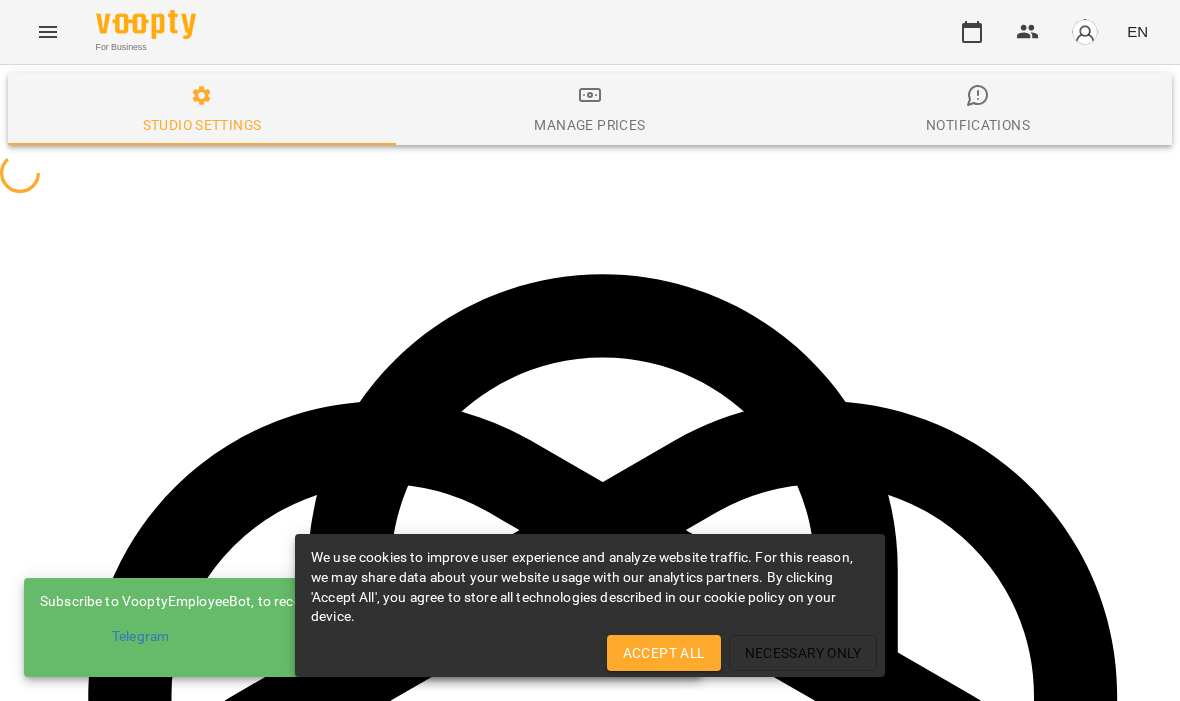 select on "**" 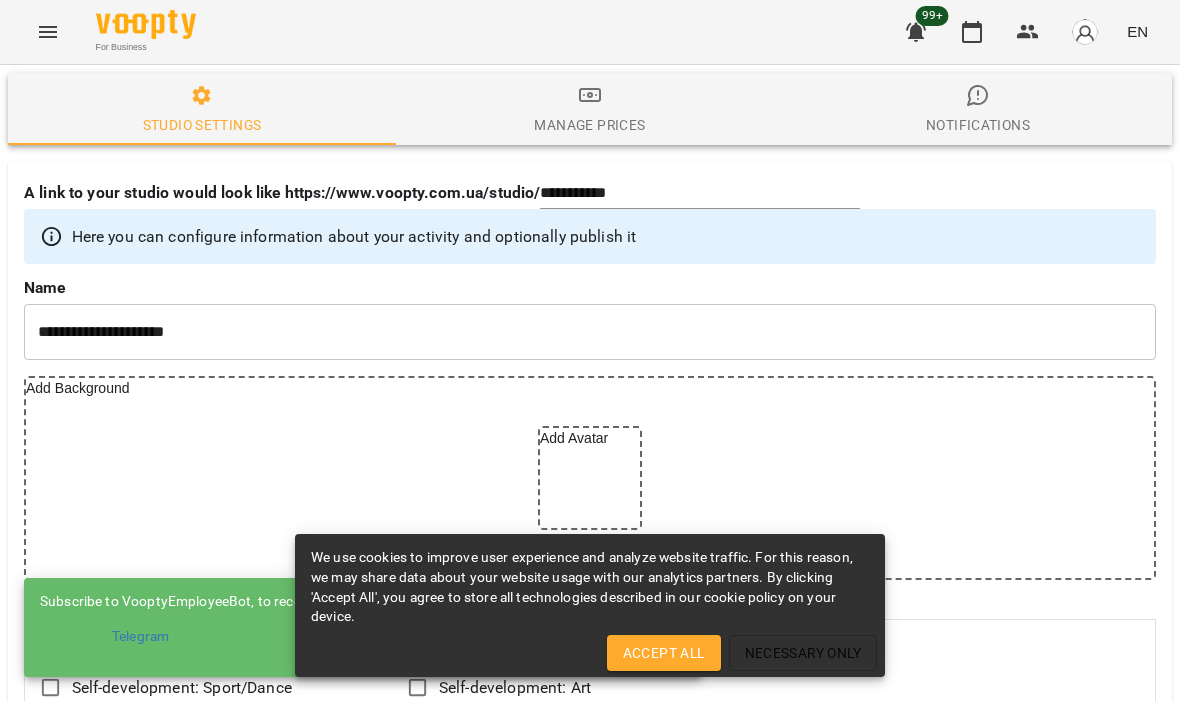 click 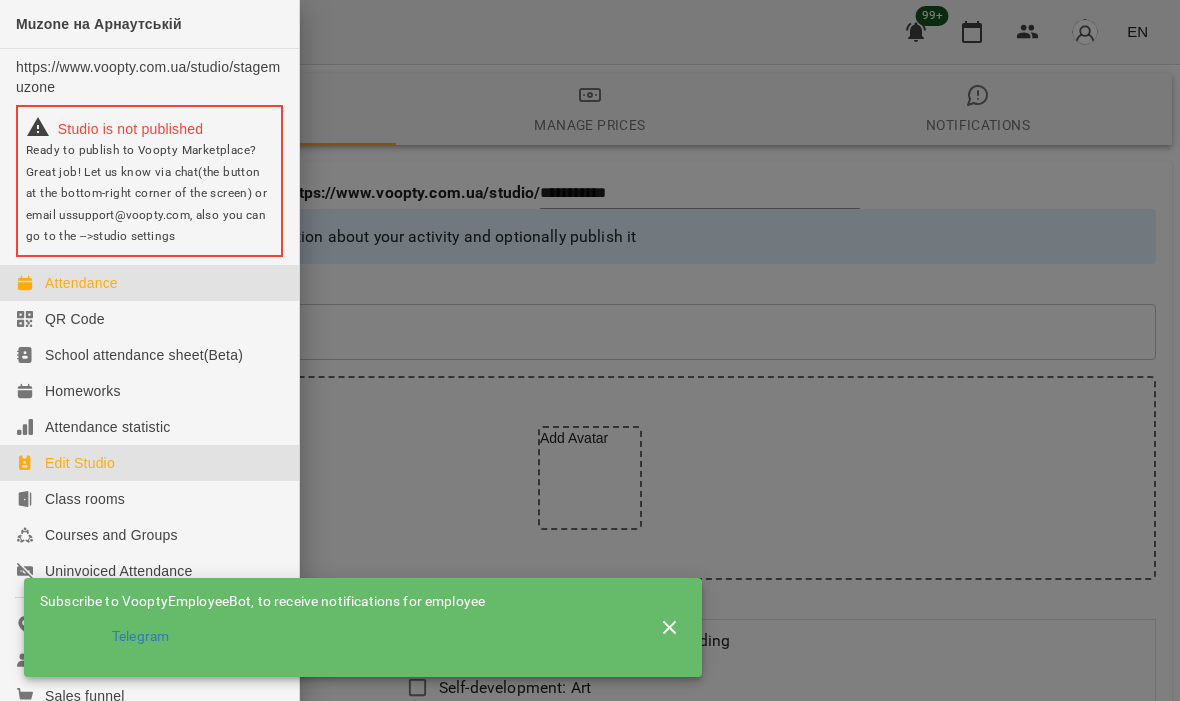 click on "Attendance" at bounding box center [149, 283] 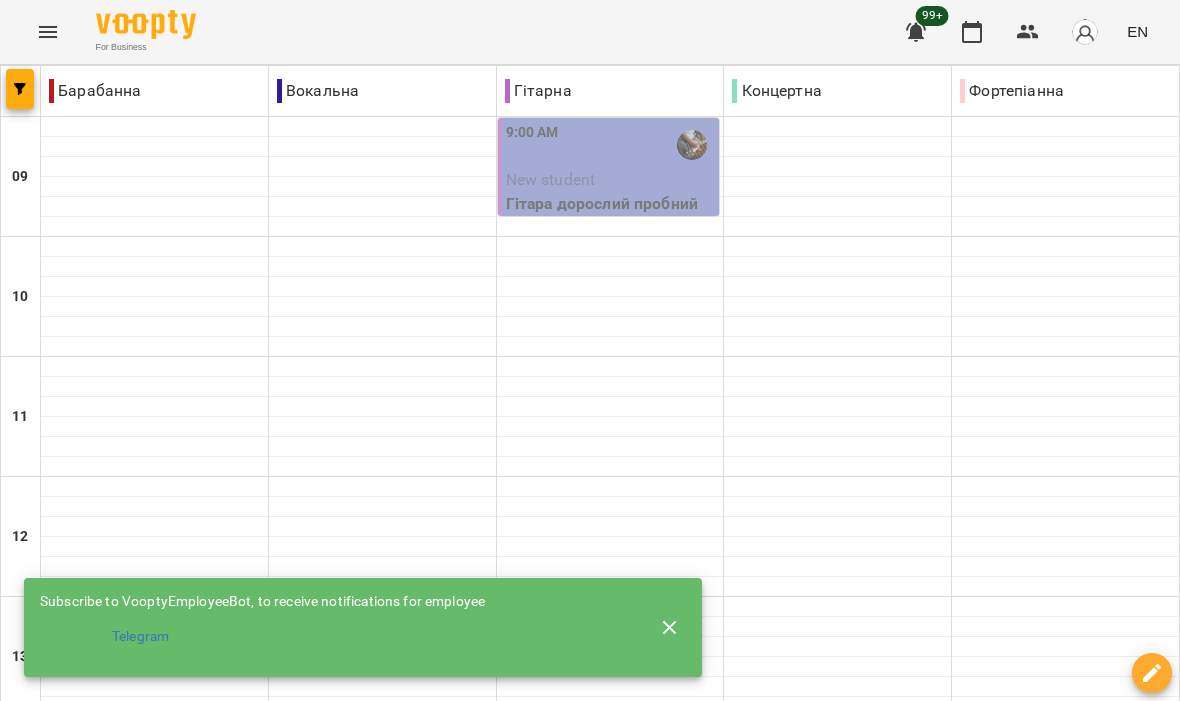 click 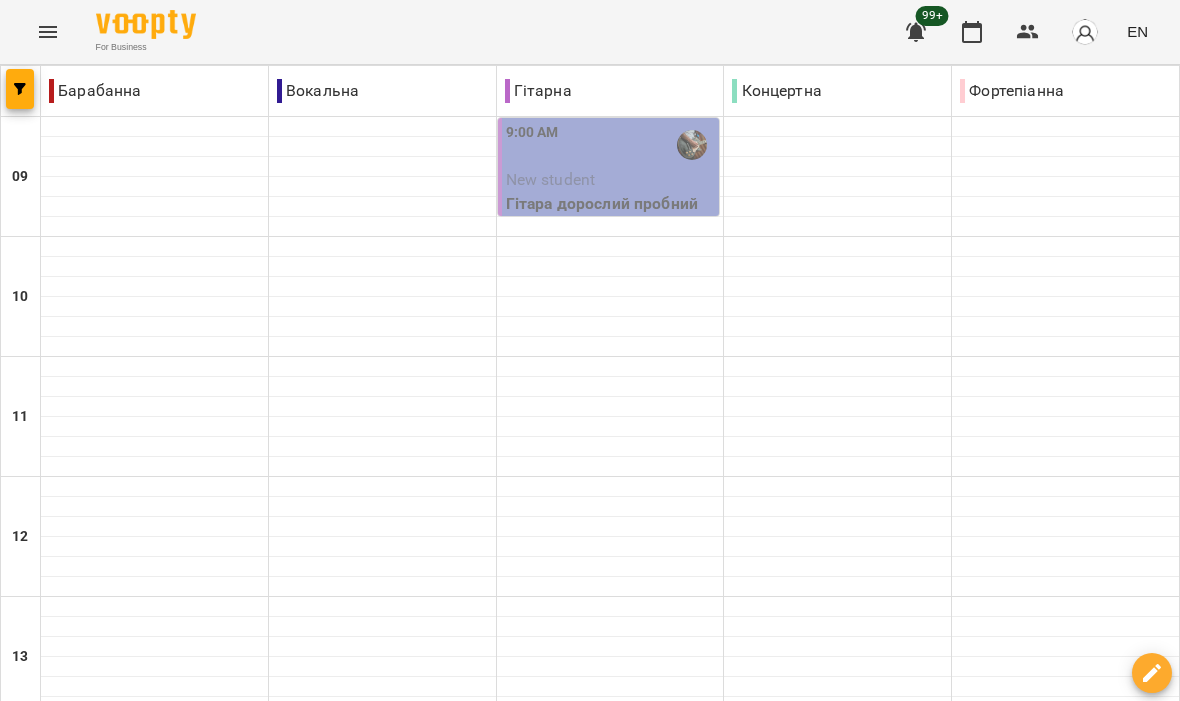 scroll, scrollTop: 899, scrollLeft: 0, axis: vertical 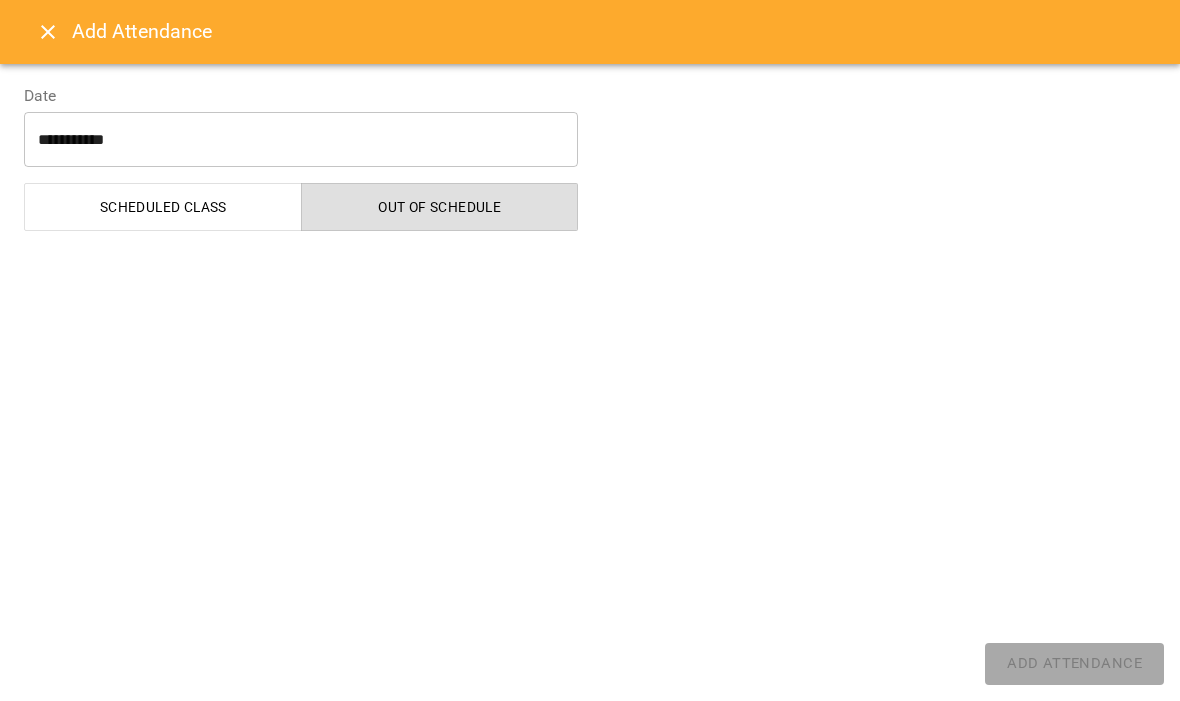 select on "**********" 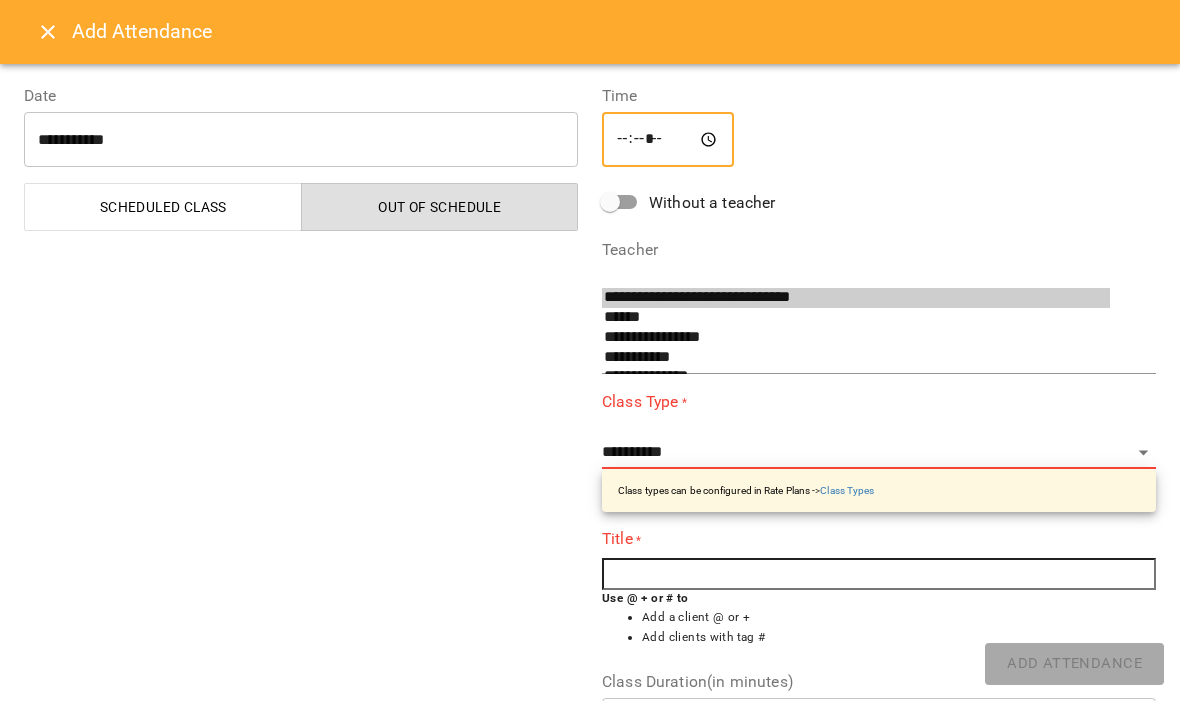 click on "*****" at bounding box center (668, 140) 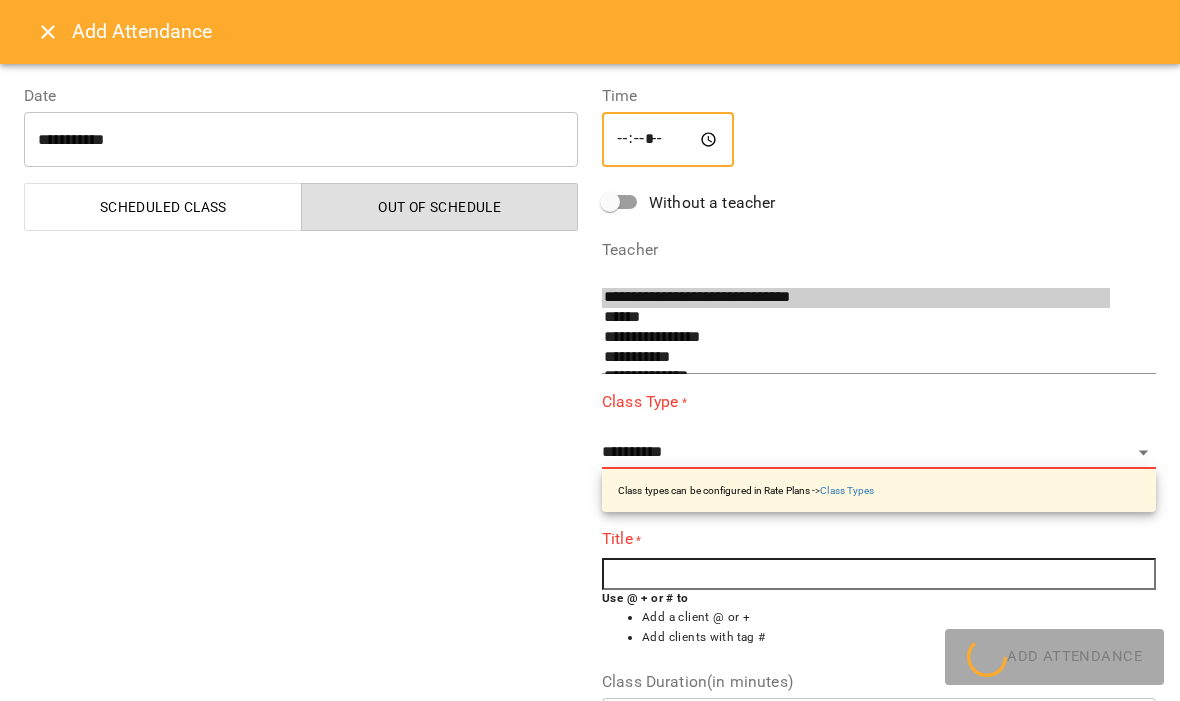 type on "*****" 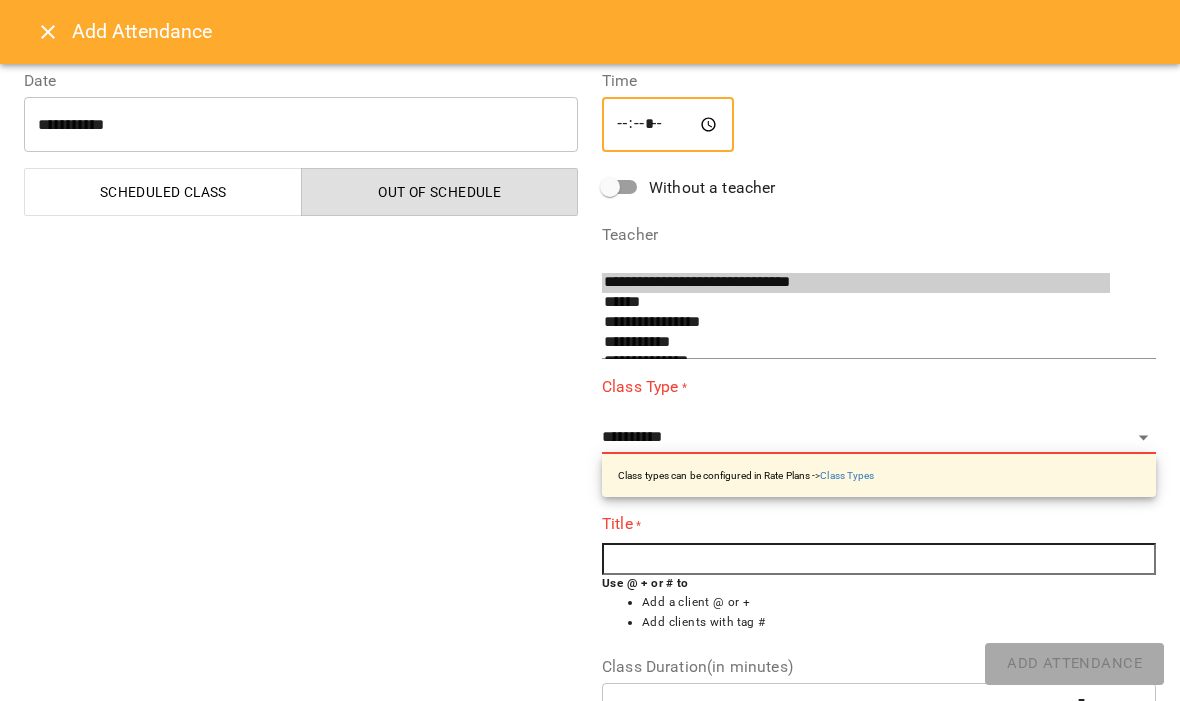 scroll, scrollTop: 25, scrollLeft: 0, axis: vertical 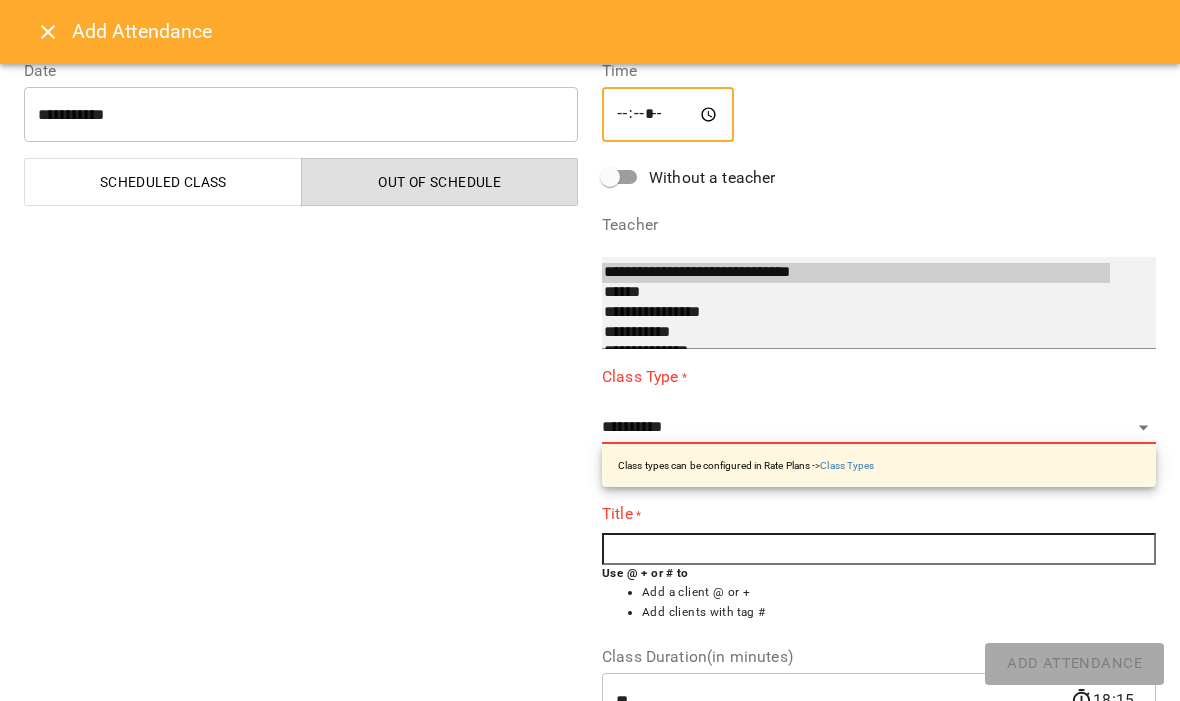 select on "**********" 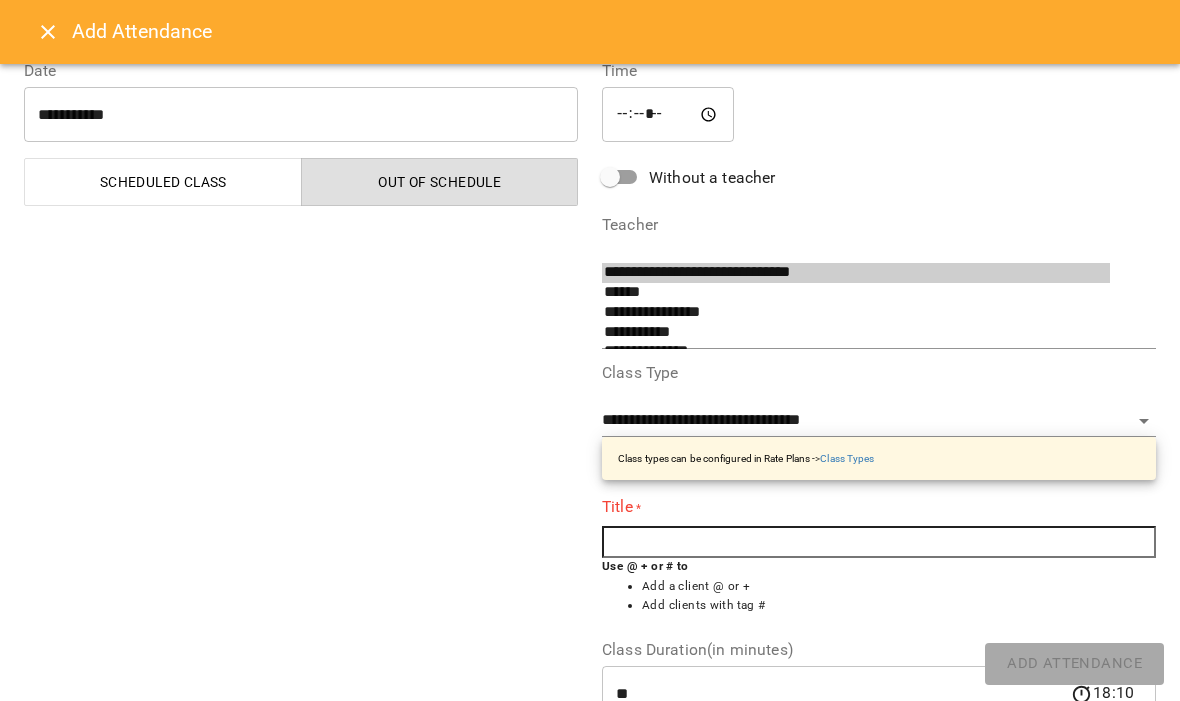 click at bounding box center (879, 542) 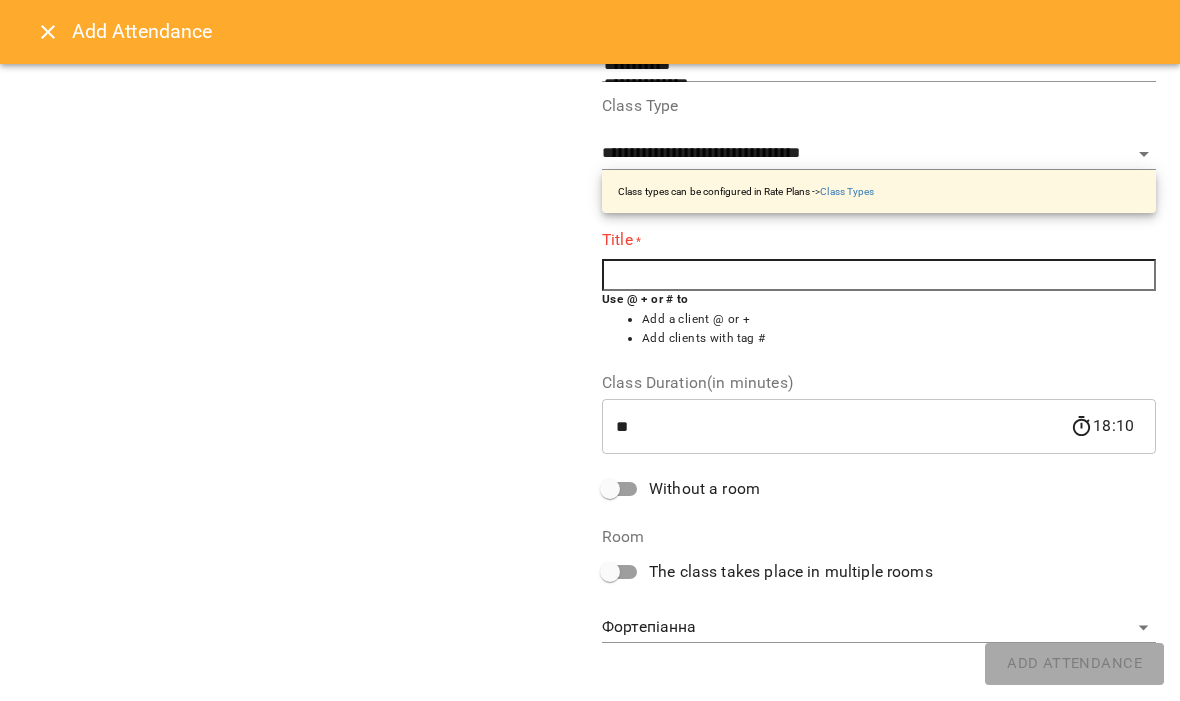 scroll, scrollTop: 302, scrollLeft: 0, axis: vertical 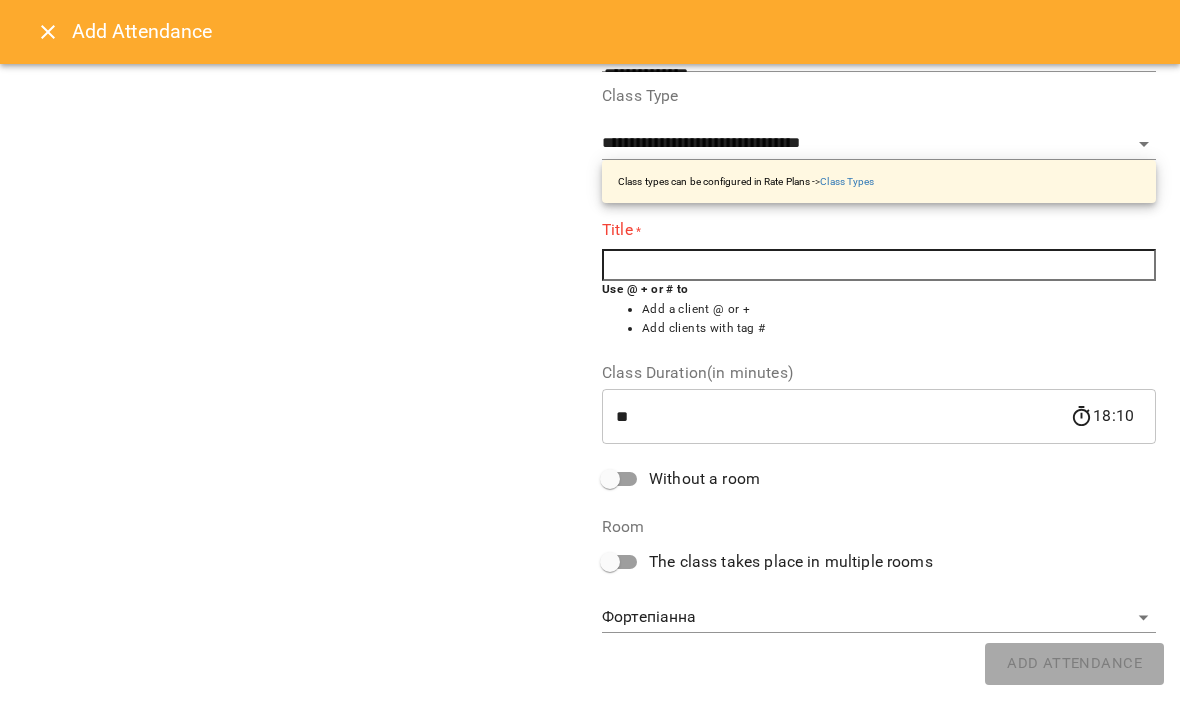 click at bounding box center [879, 265] 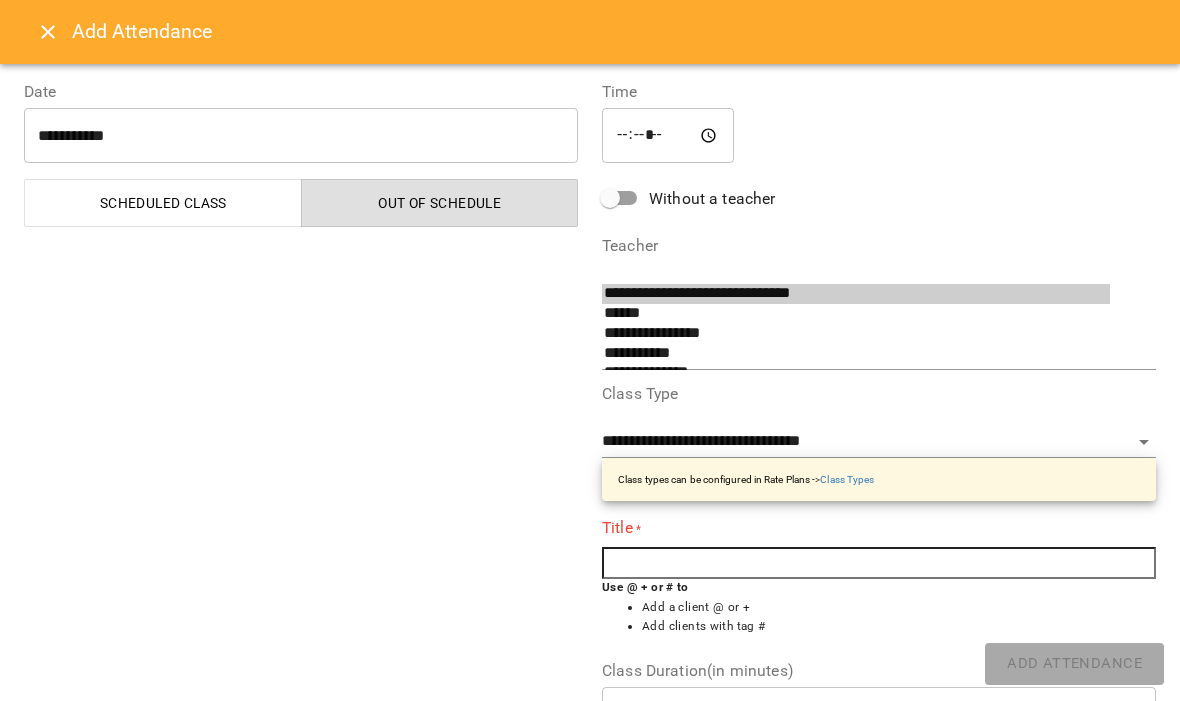 scroll, scrollTop: 0, scrollLeft: 0, axis: both 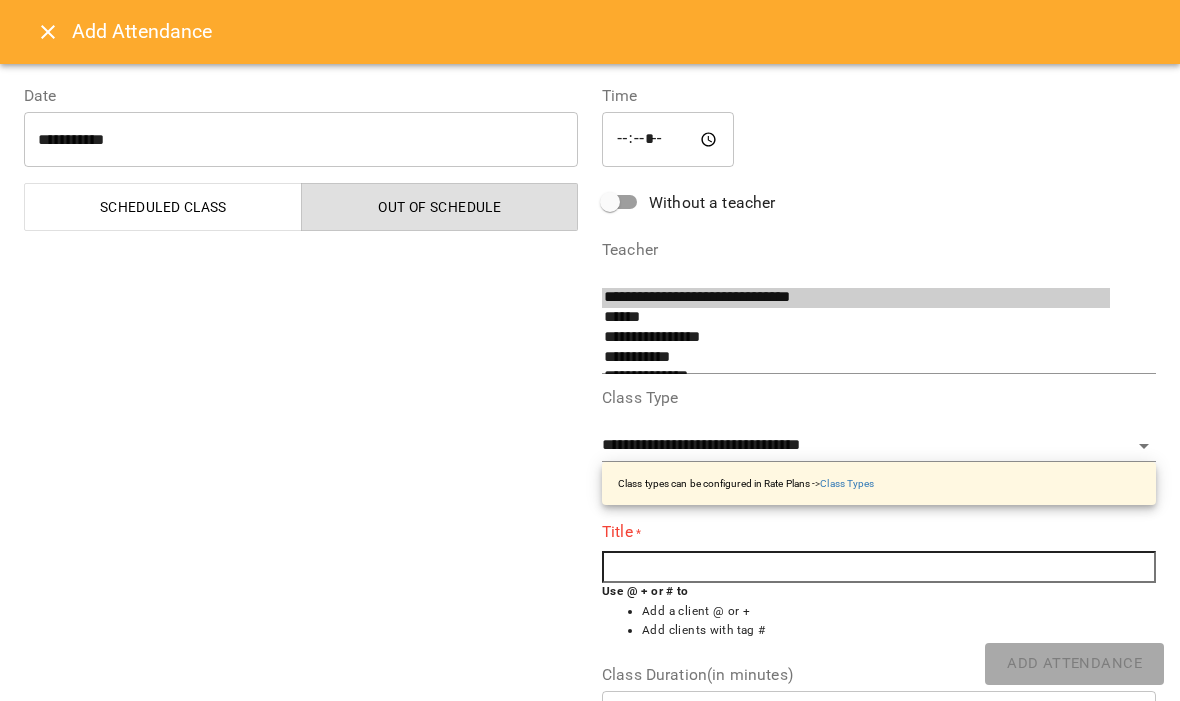 type on "*" 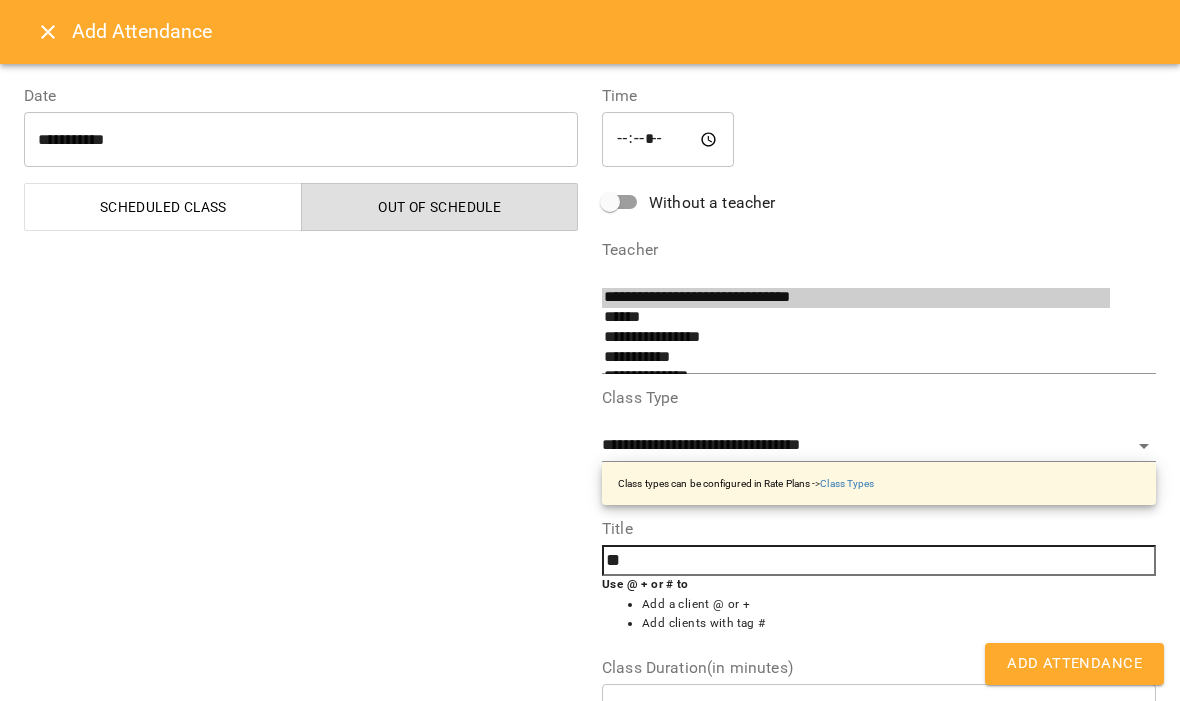 type on "*" 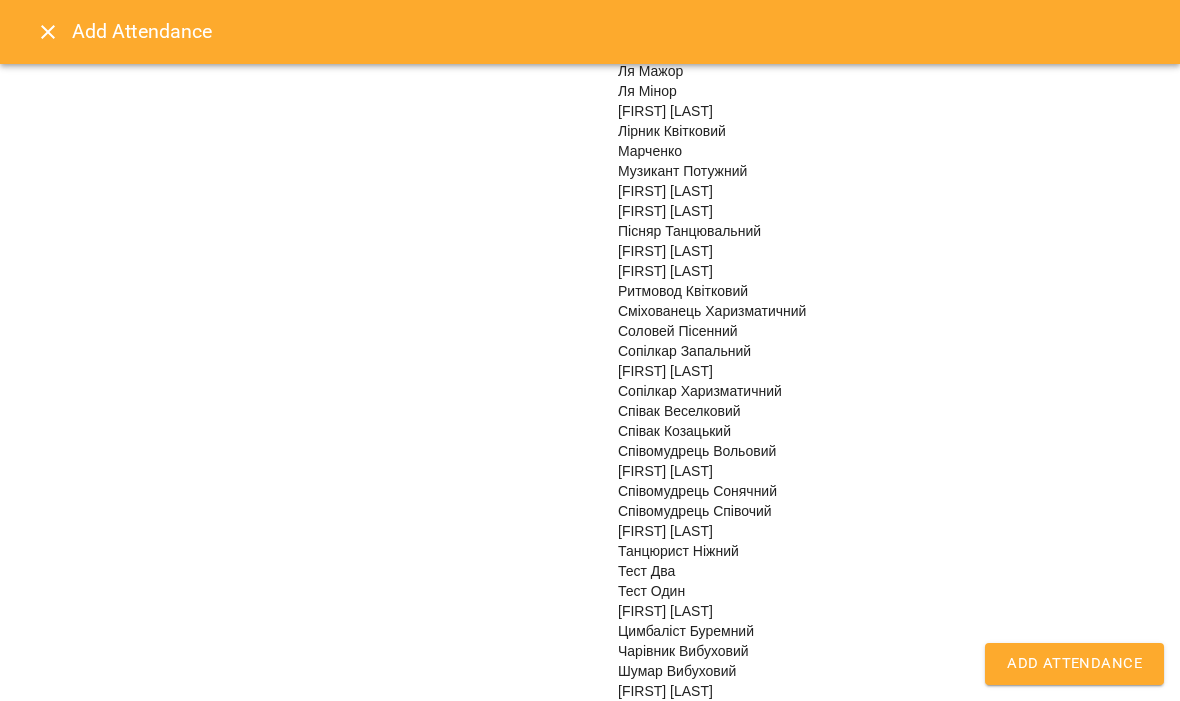 scroll, scrollTop: 6378, scrollLeft: 0, axis: vertical 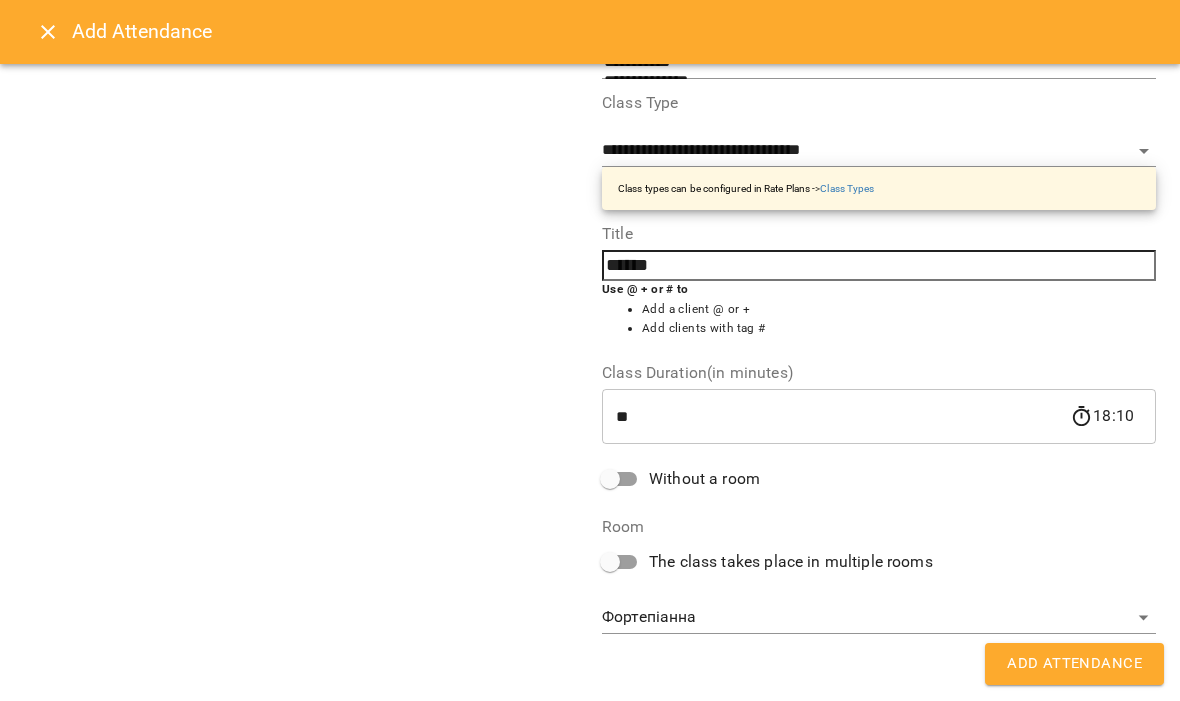 type on "******" 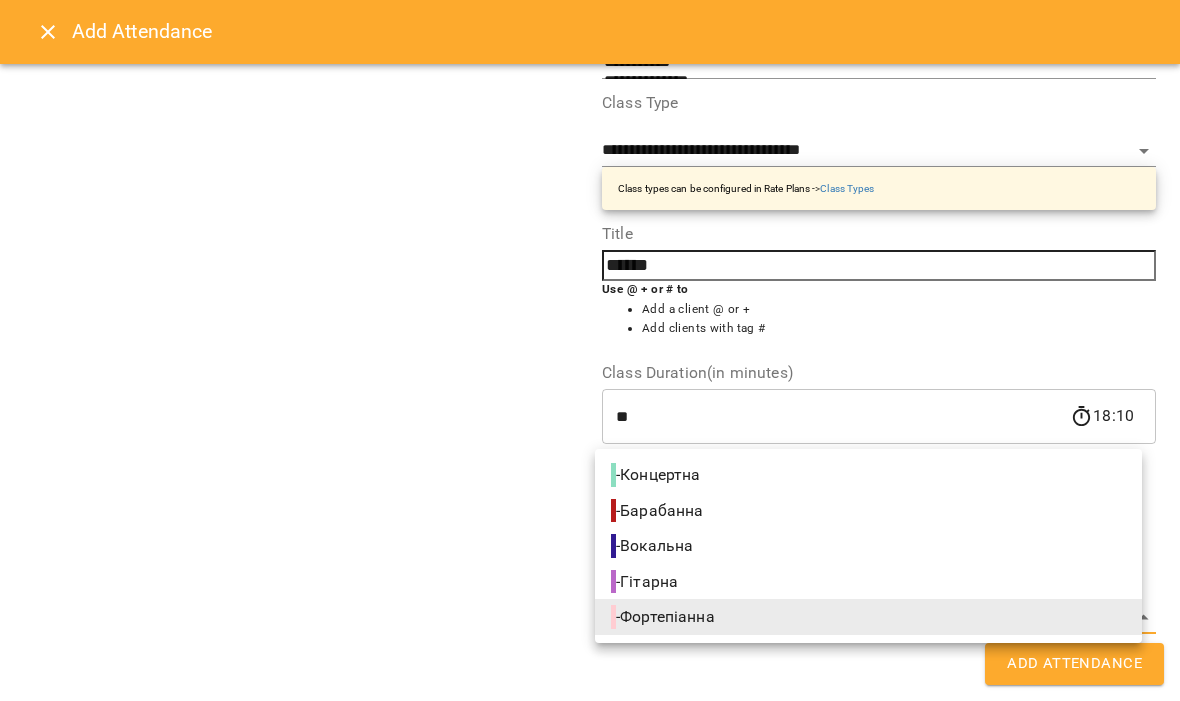 click on "**********" at bounding box center [590, 845] 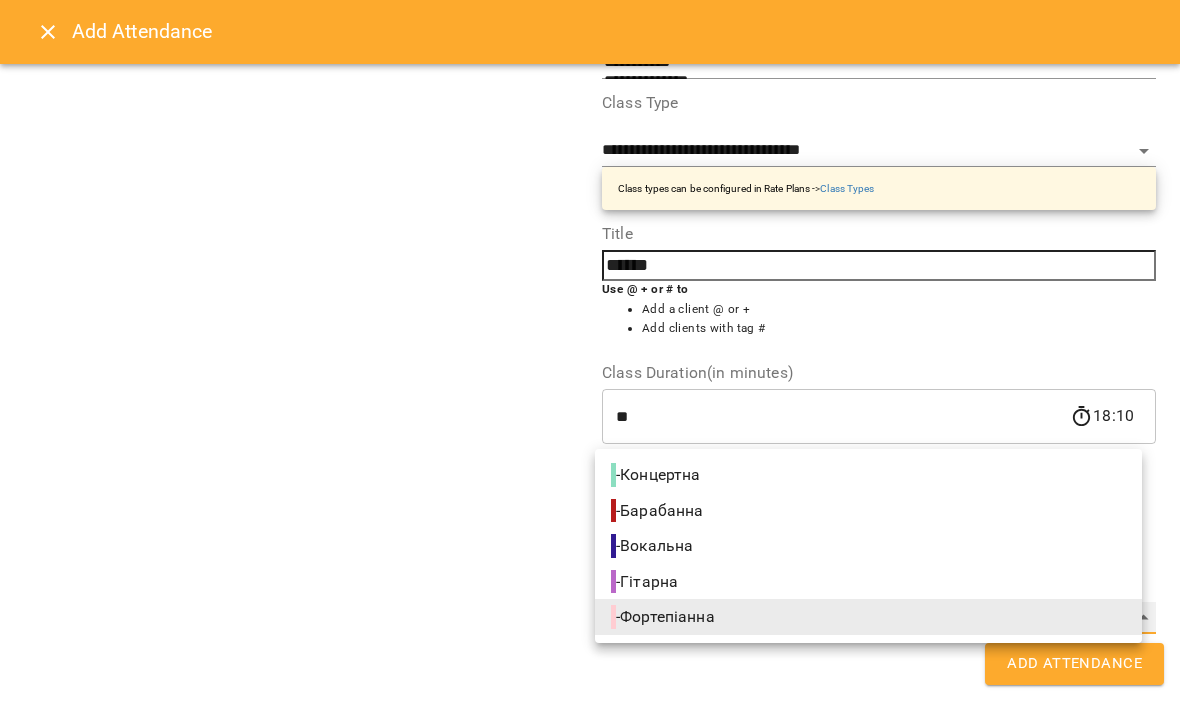 type on "**********" 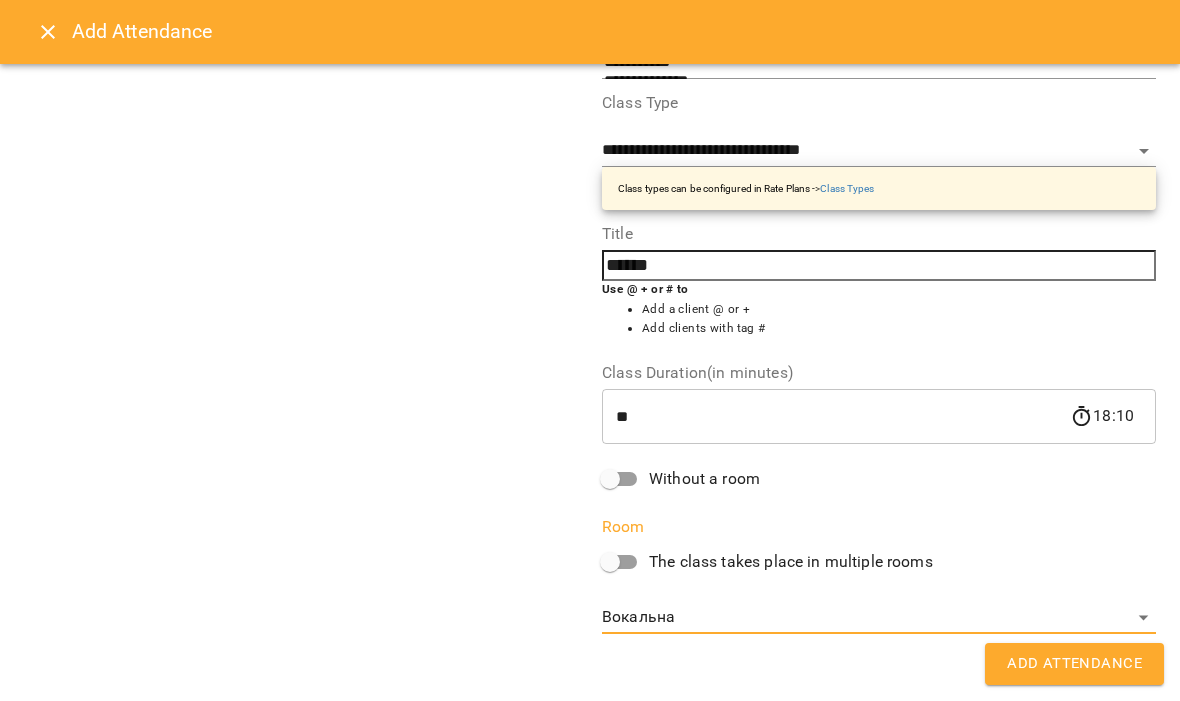 click on "Add Attendance" at bounding box center [1074, 664] 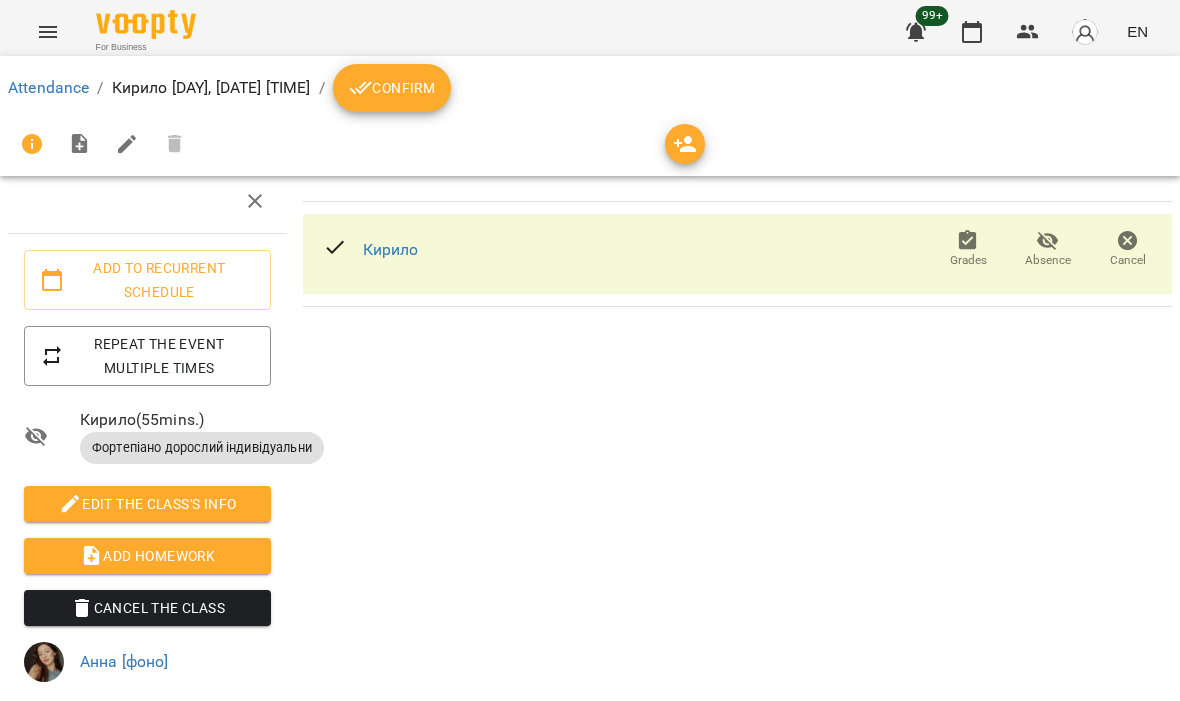scroll, scrollTop: 243, scrollLeft: 0, axis: vertical 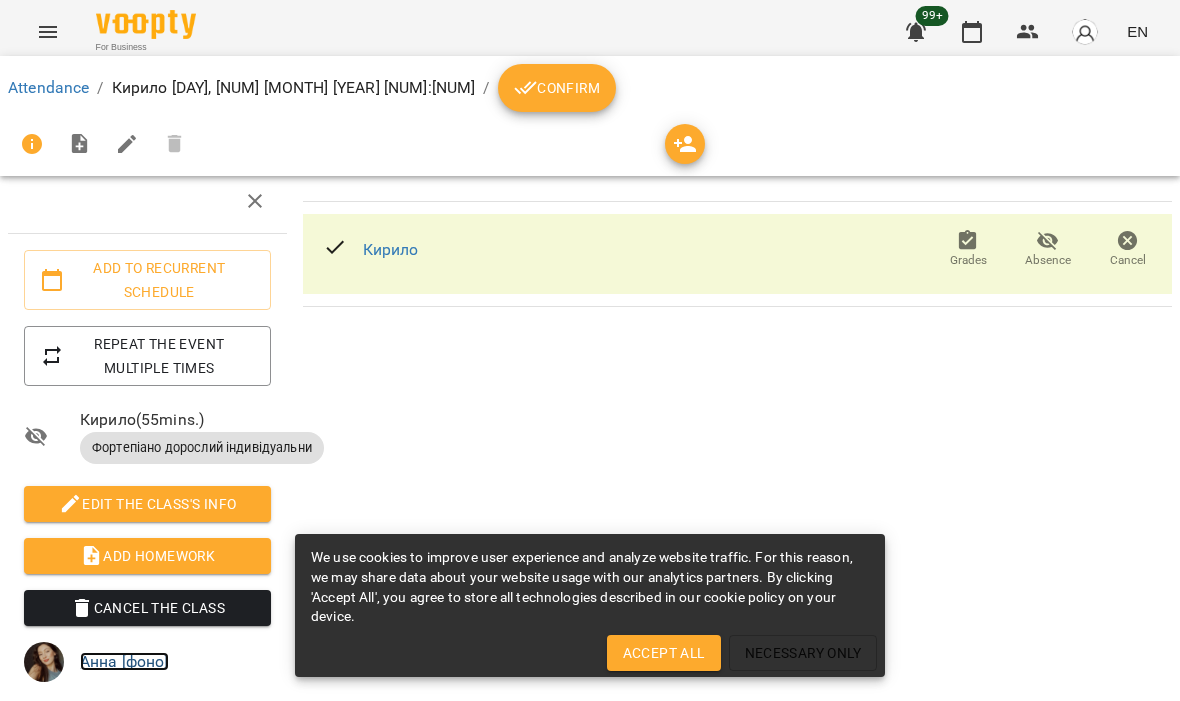 click on "Анна [фоно]" at bounding box center (124, 661) 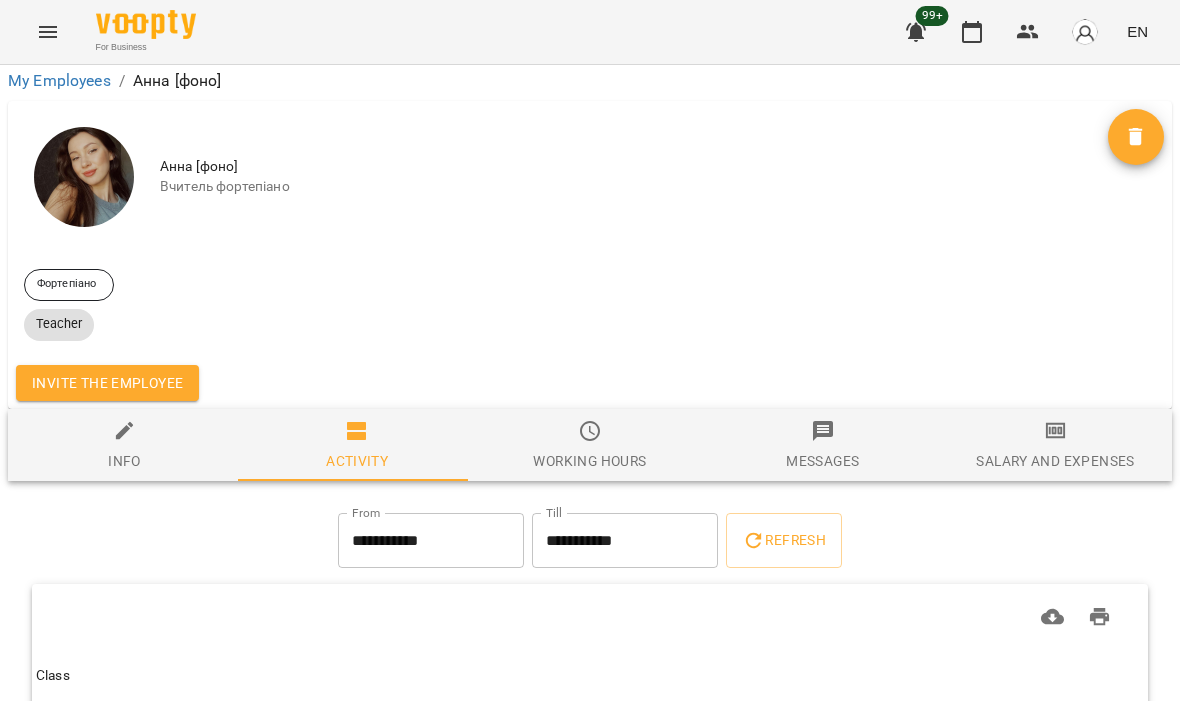 scroll, scrollTop: 60, scrollLeft: 0, axis: vertical 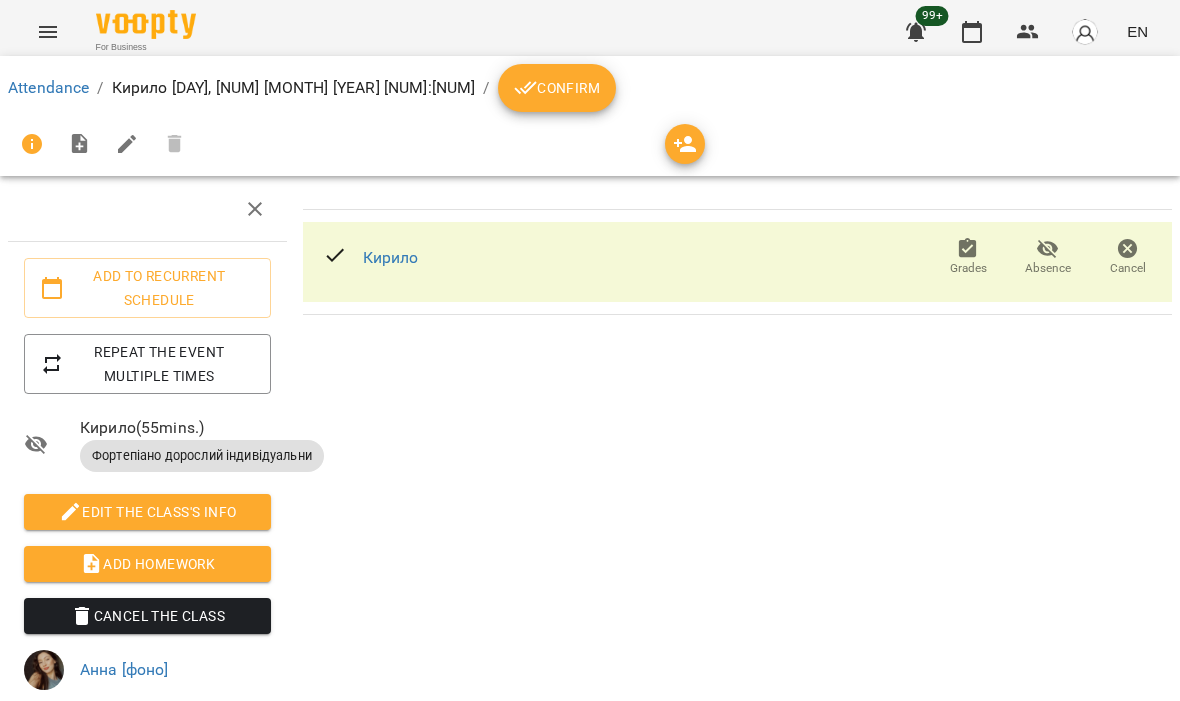 click 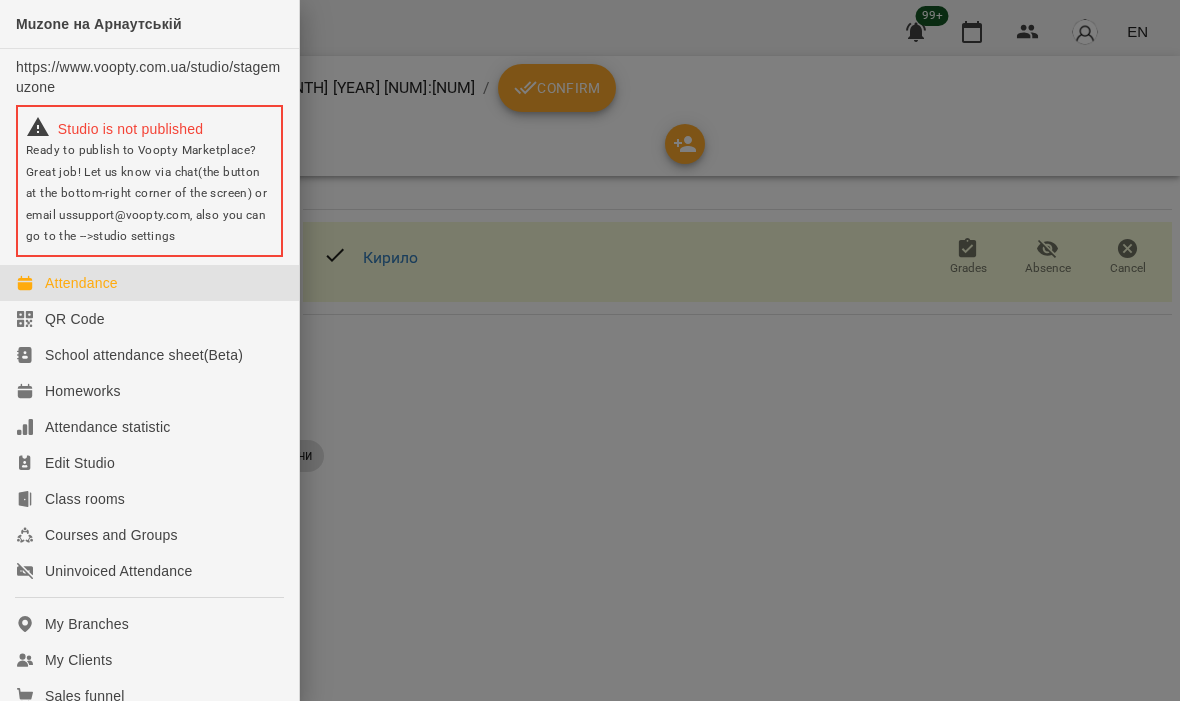 click on "Attendance" at bounding box center [81, 283] 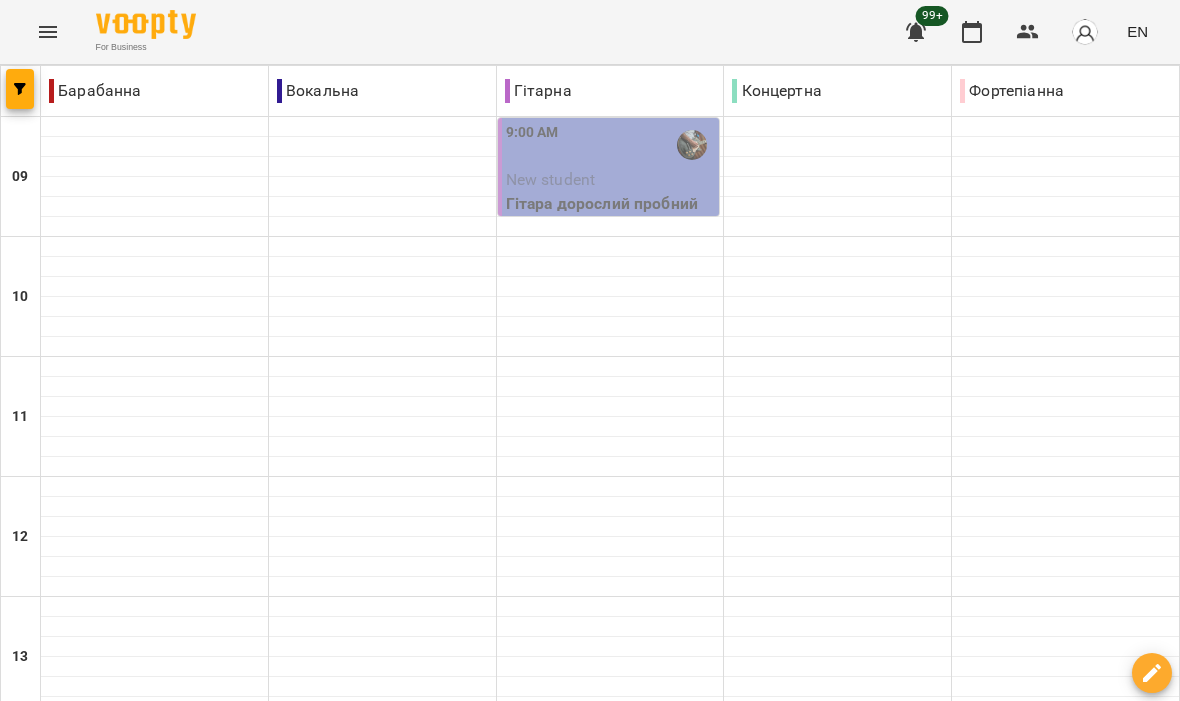 scroll, scrollTop: 862, scrollLeft: 0, axis: vertical 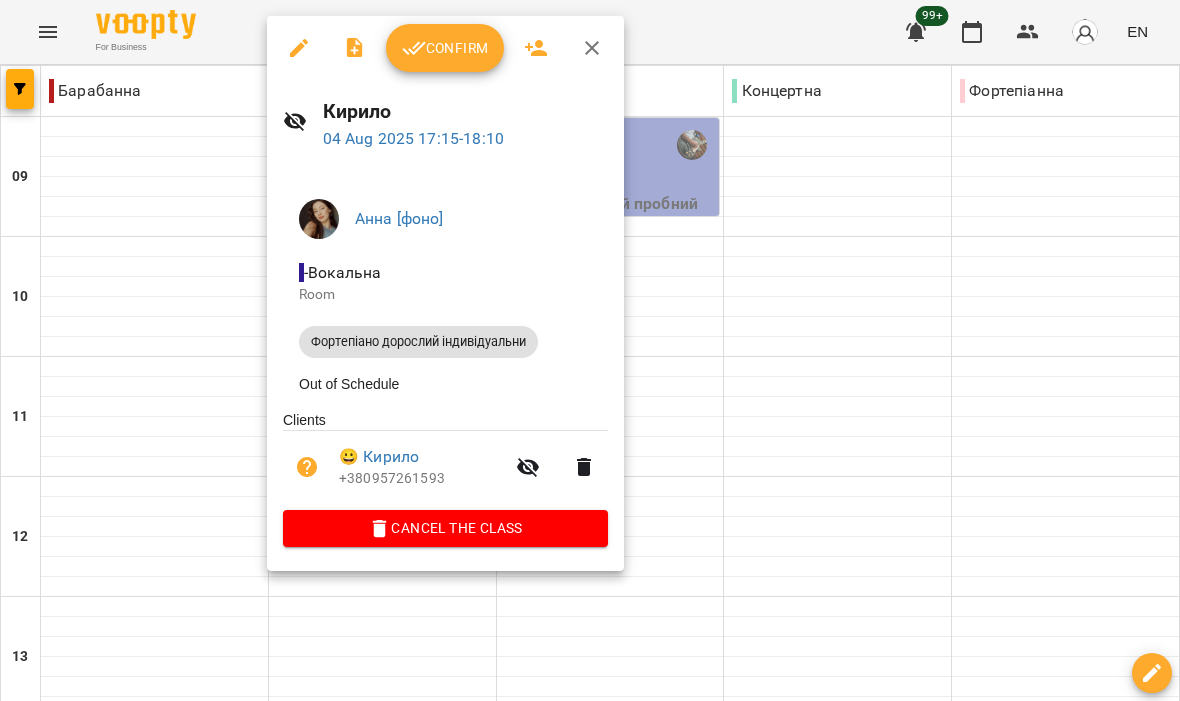 click on "+380957261593" at bounding box center [421, 479] 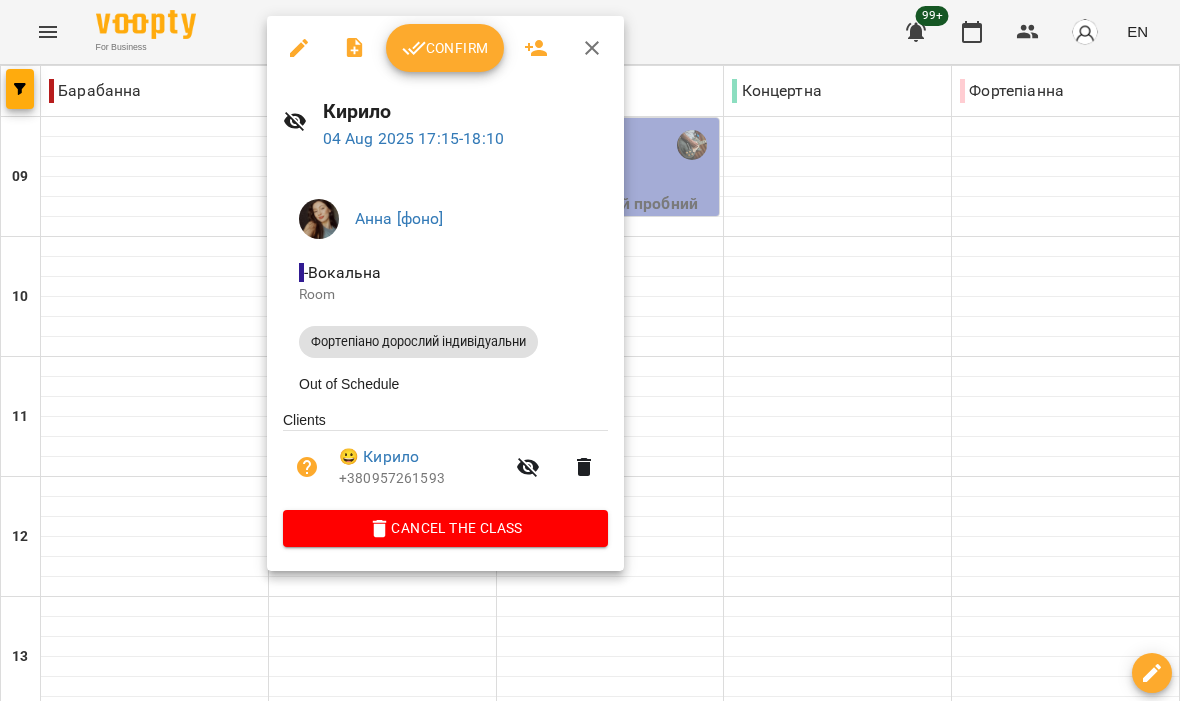 click at bounding box center (590, 350) 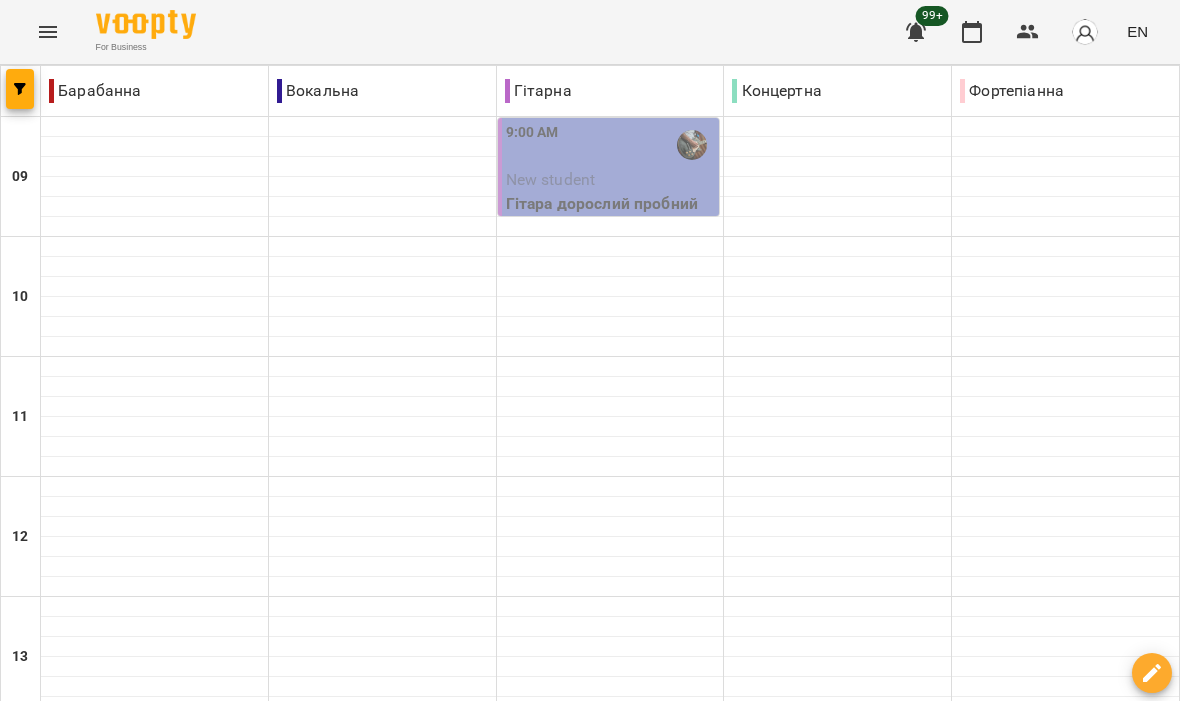 click on "Кирило" at bounding box center (383, 1160) 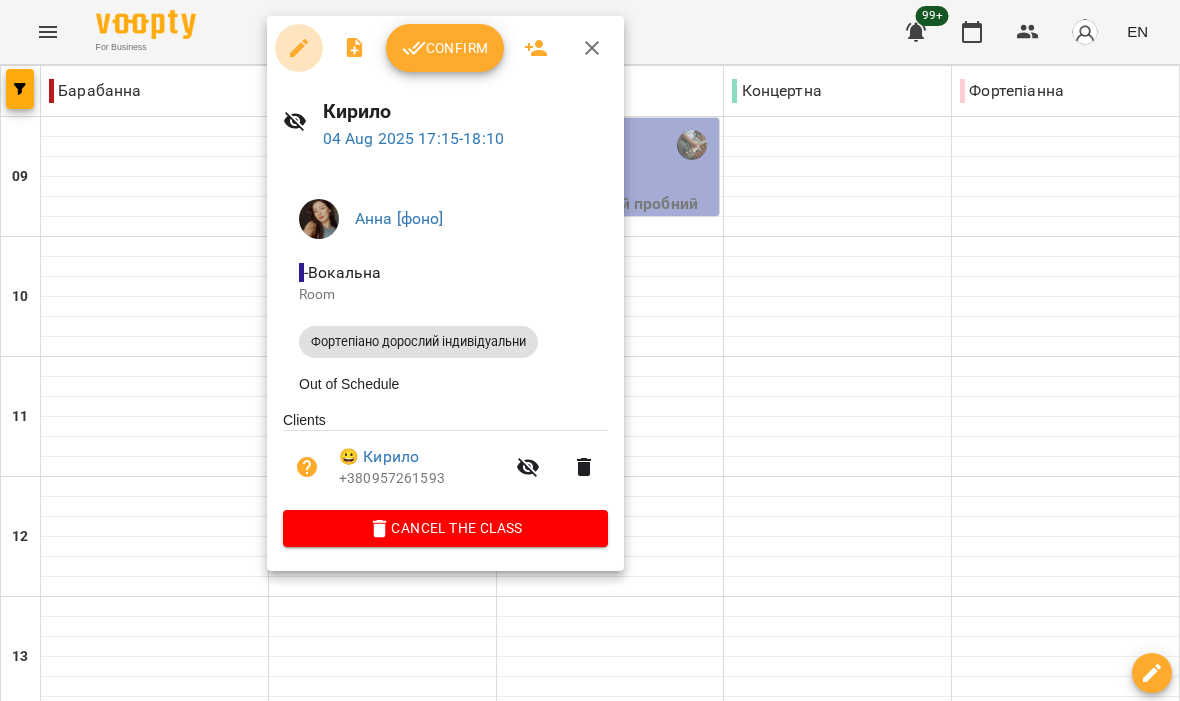 click 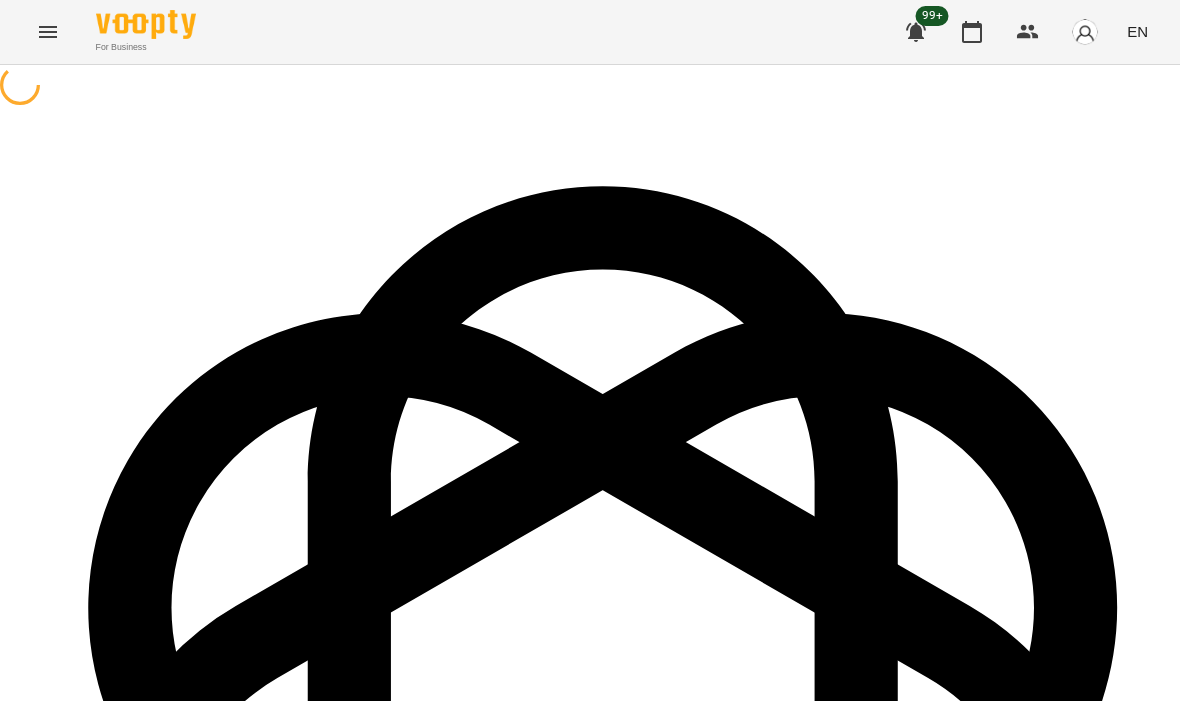 select on "**********" 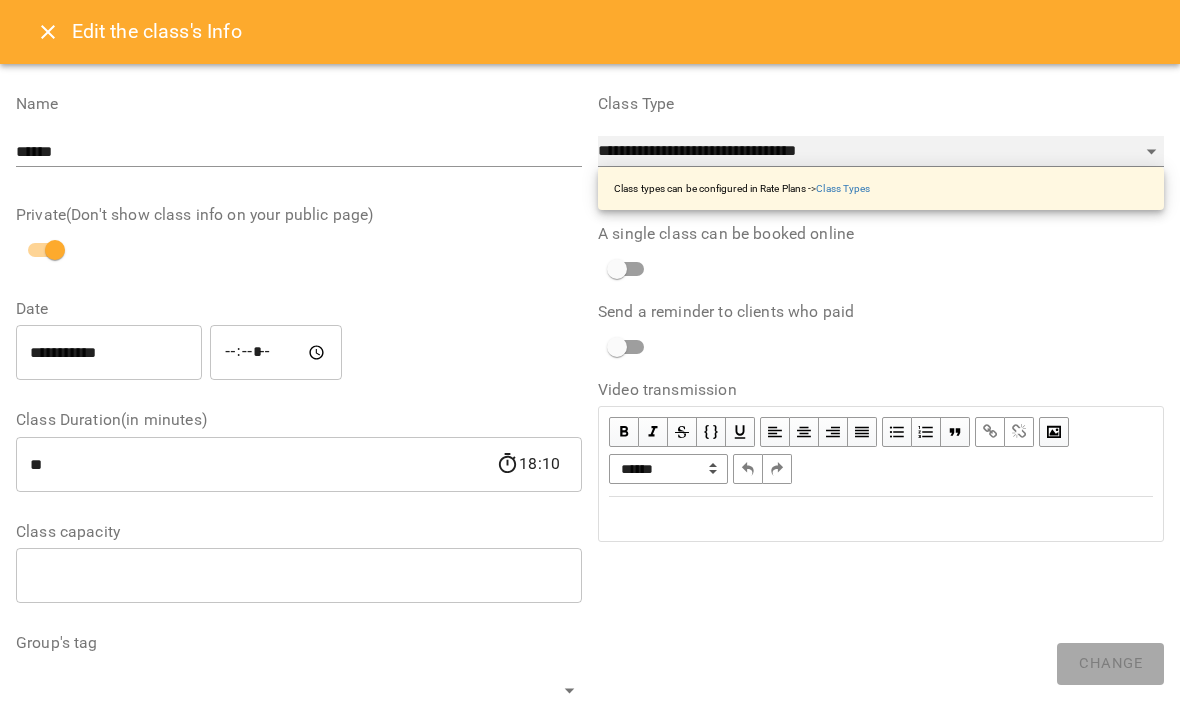 click on "**********" at bounding box center [881, 152] 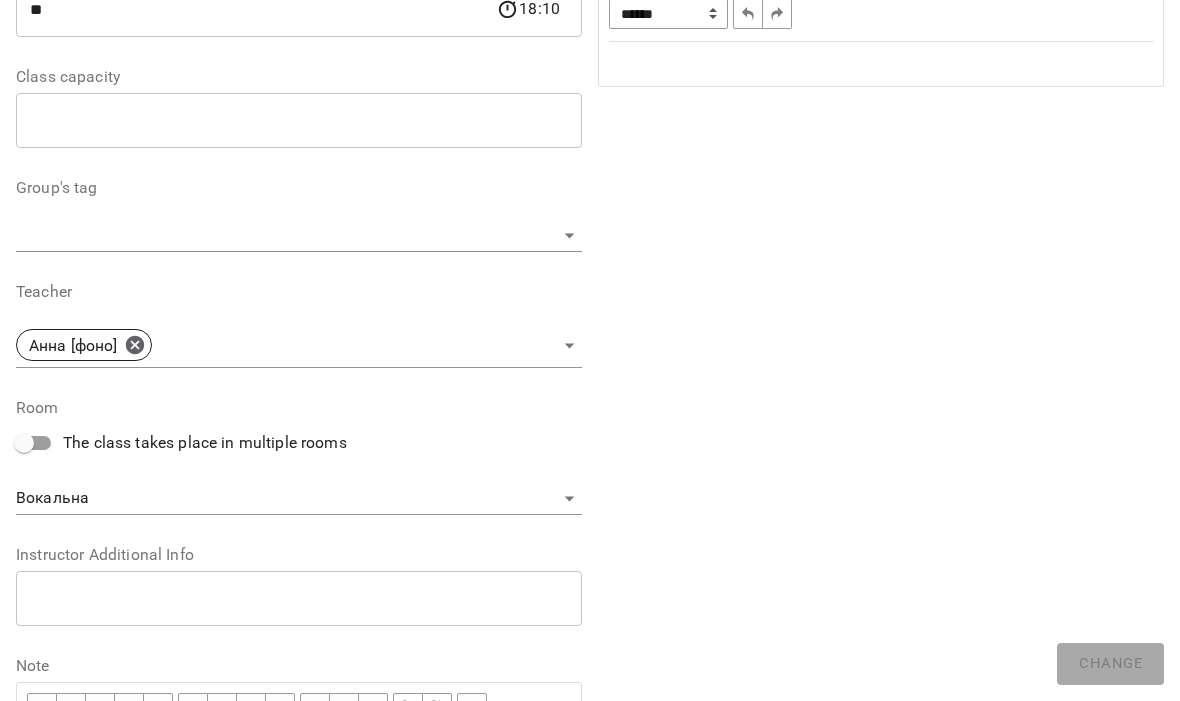 scroll, scrollTop: 436, scrollLeft: 0, axis: vertical 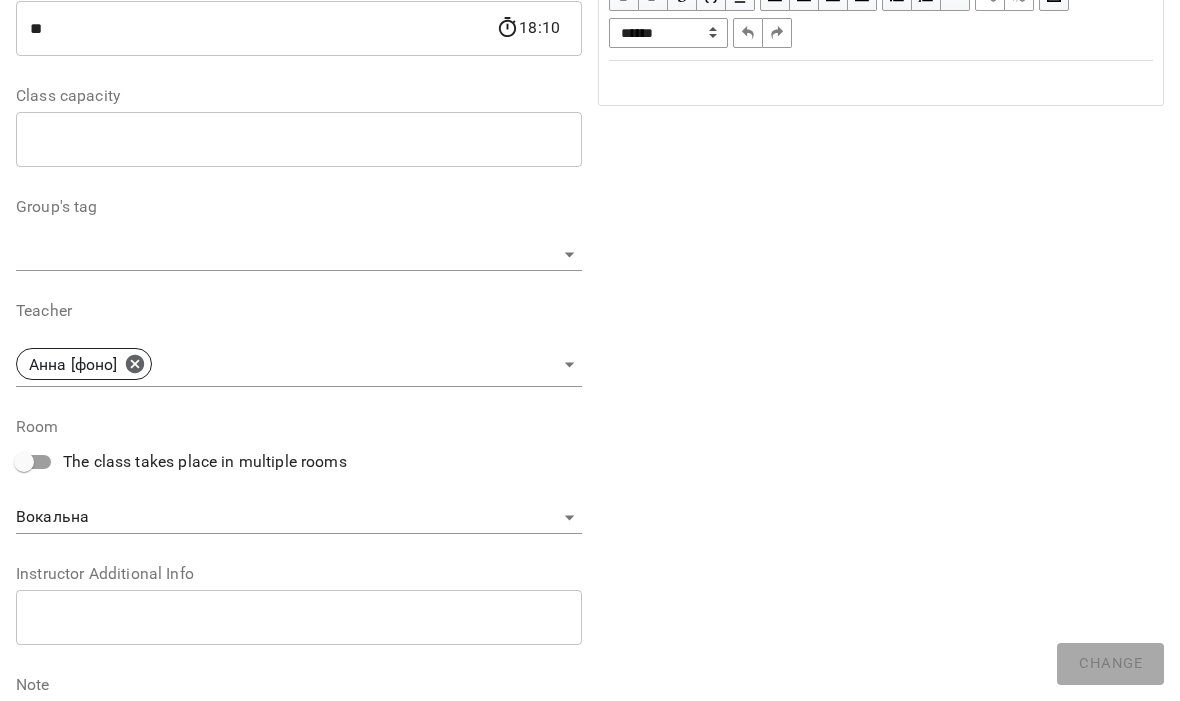 click at bounding box center [299, 140] 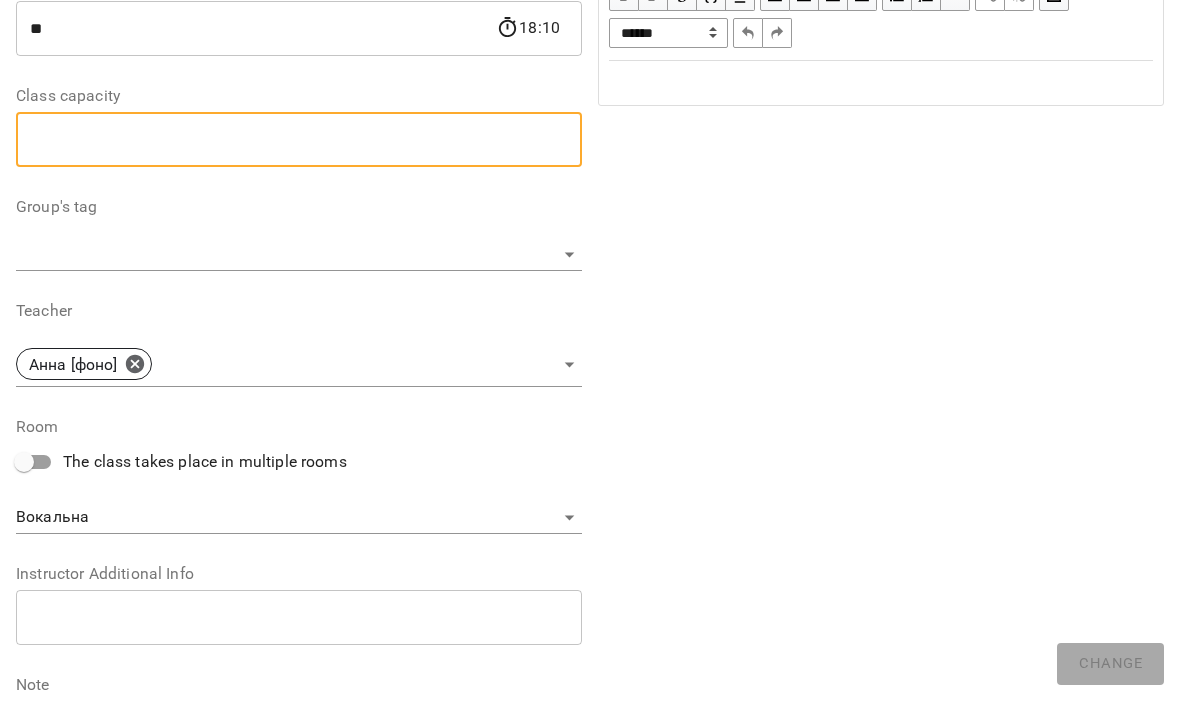 click at bounding box center [299, 140] 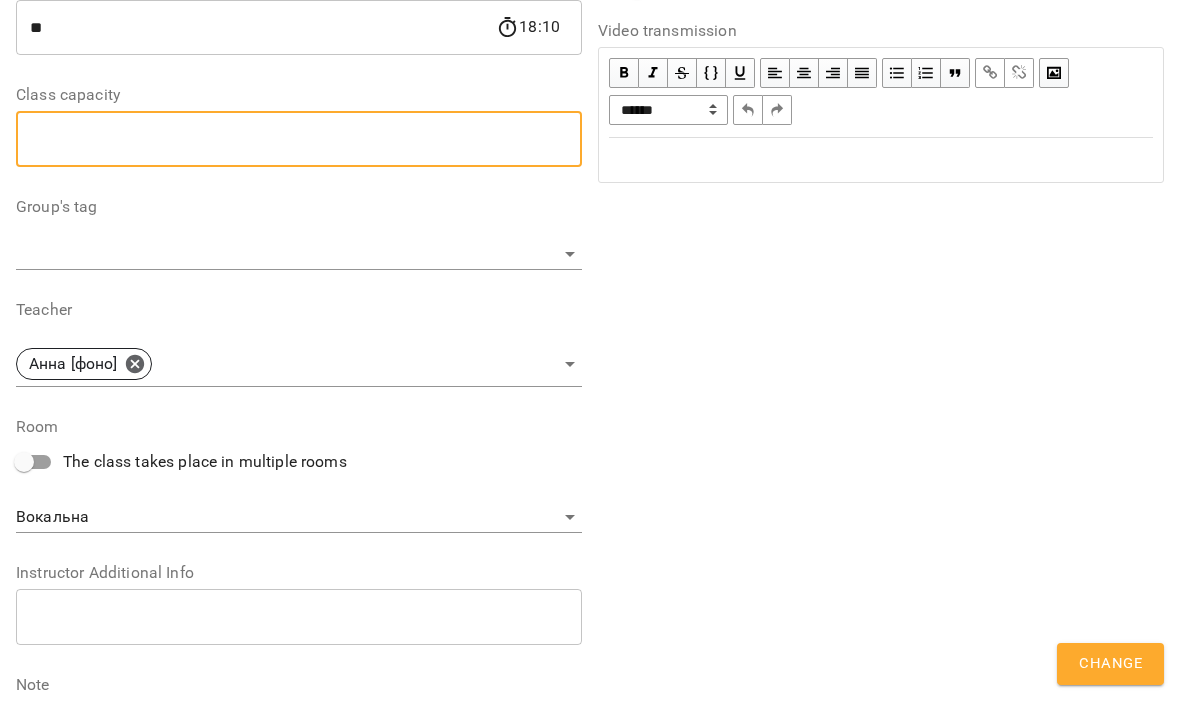type on "*" 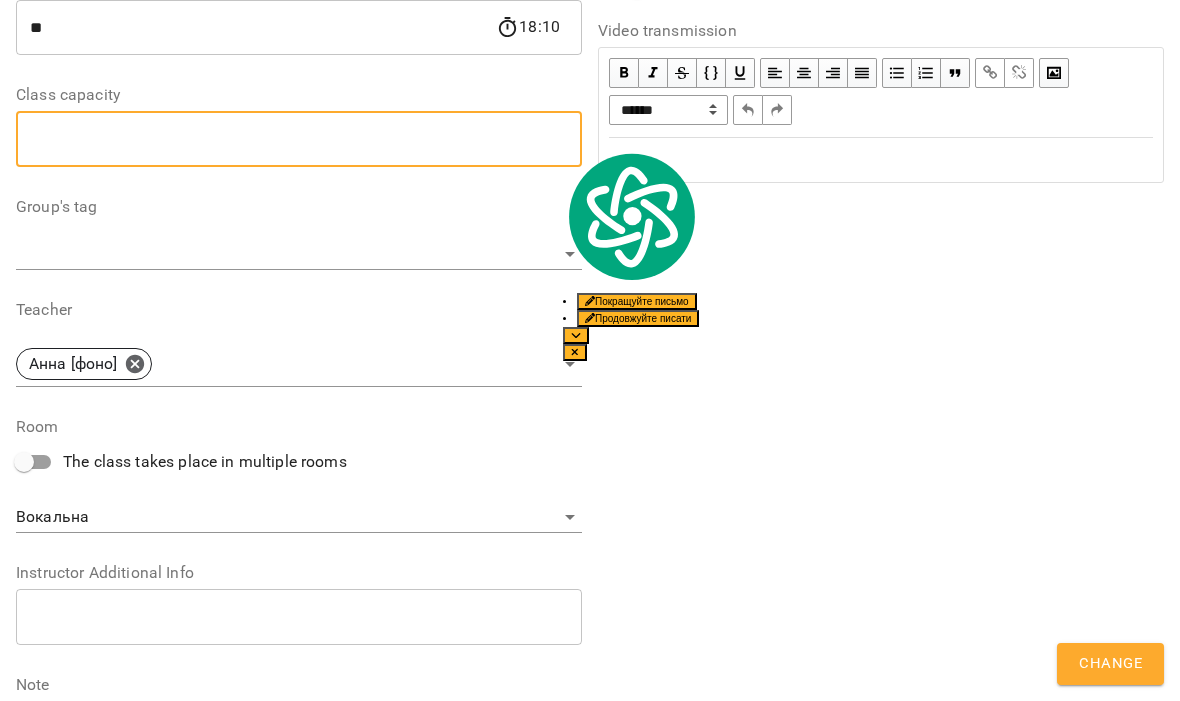 click on "*" at bounding box center (299, 139) 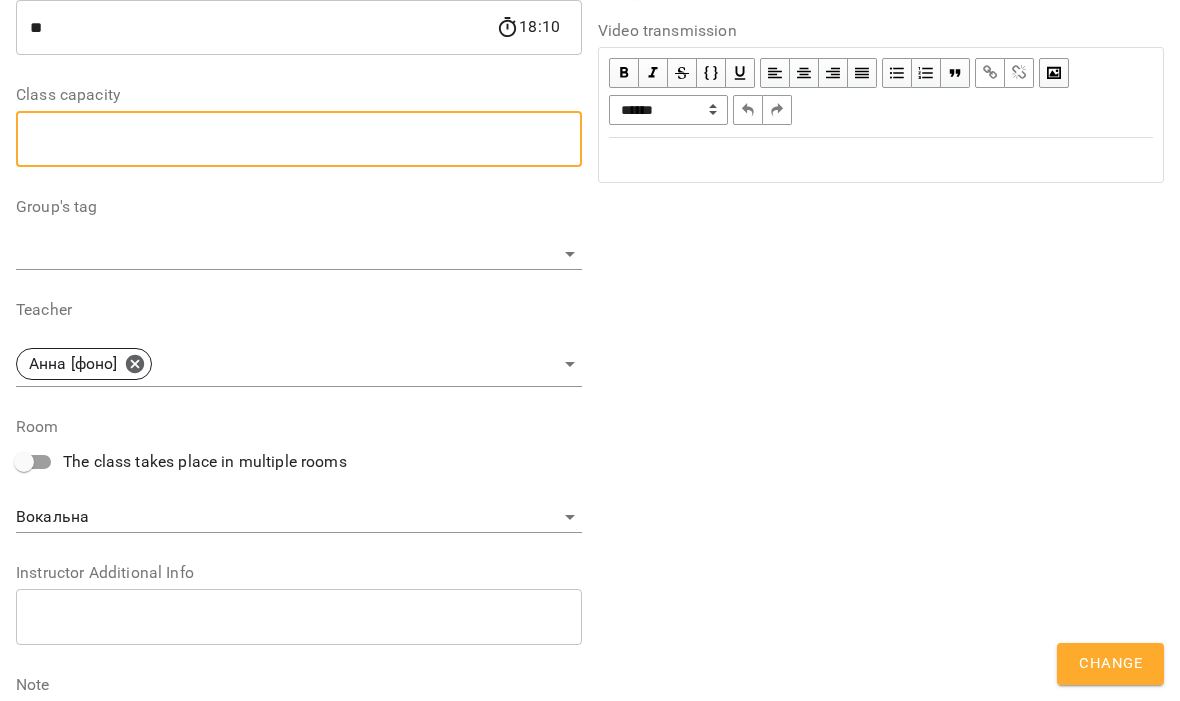 type on "*" 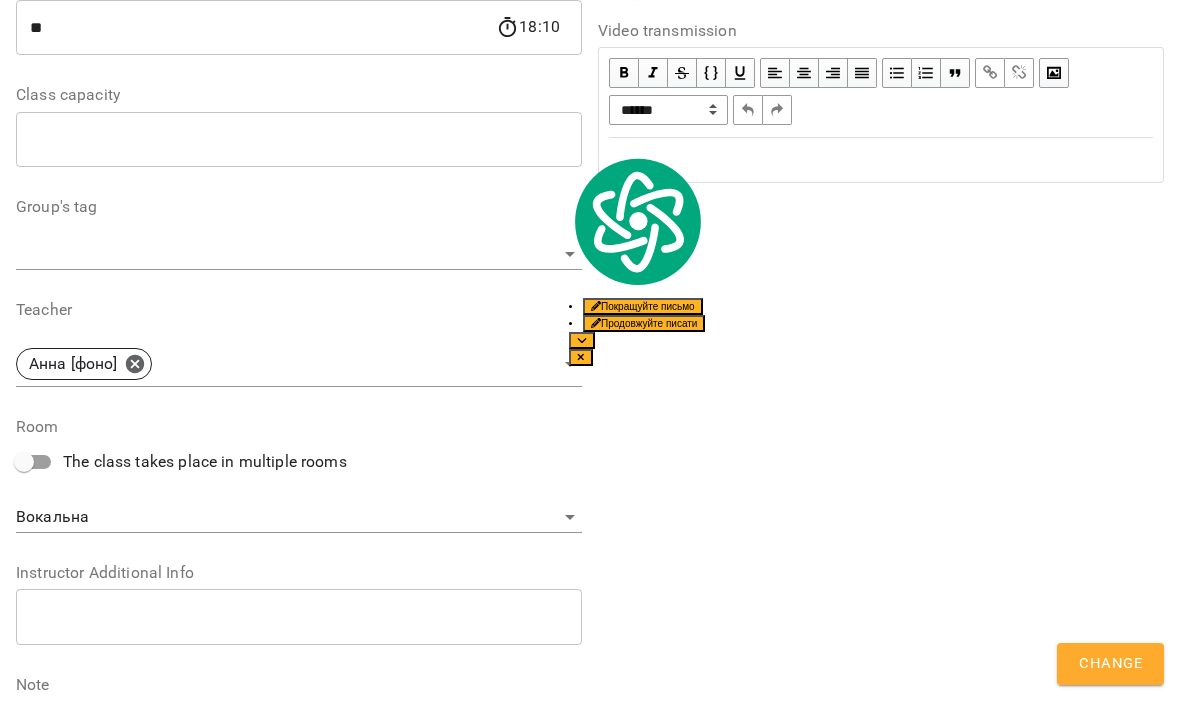 click on "Group's tag ​" at bounding box center [299, 234] 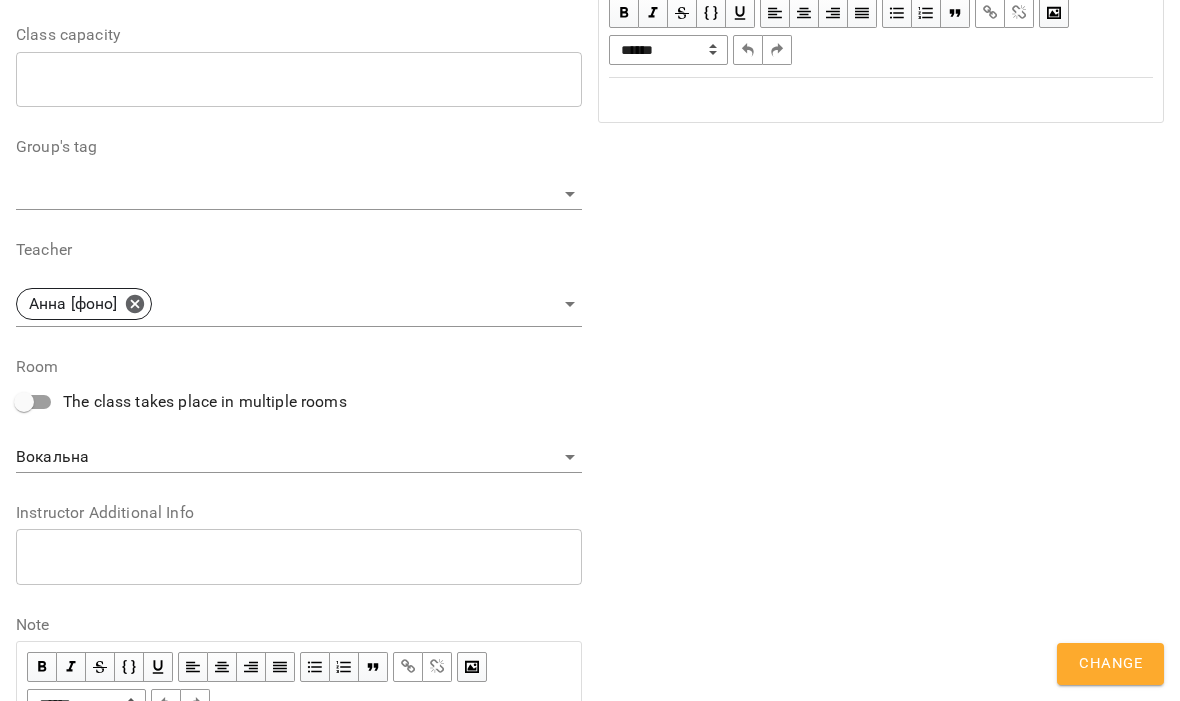 scroll, scrollTop: 579, scrollLeft: 0, axis: vertical 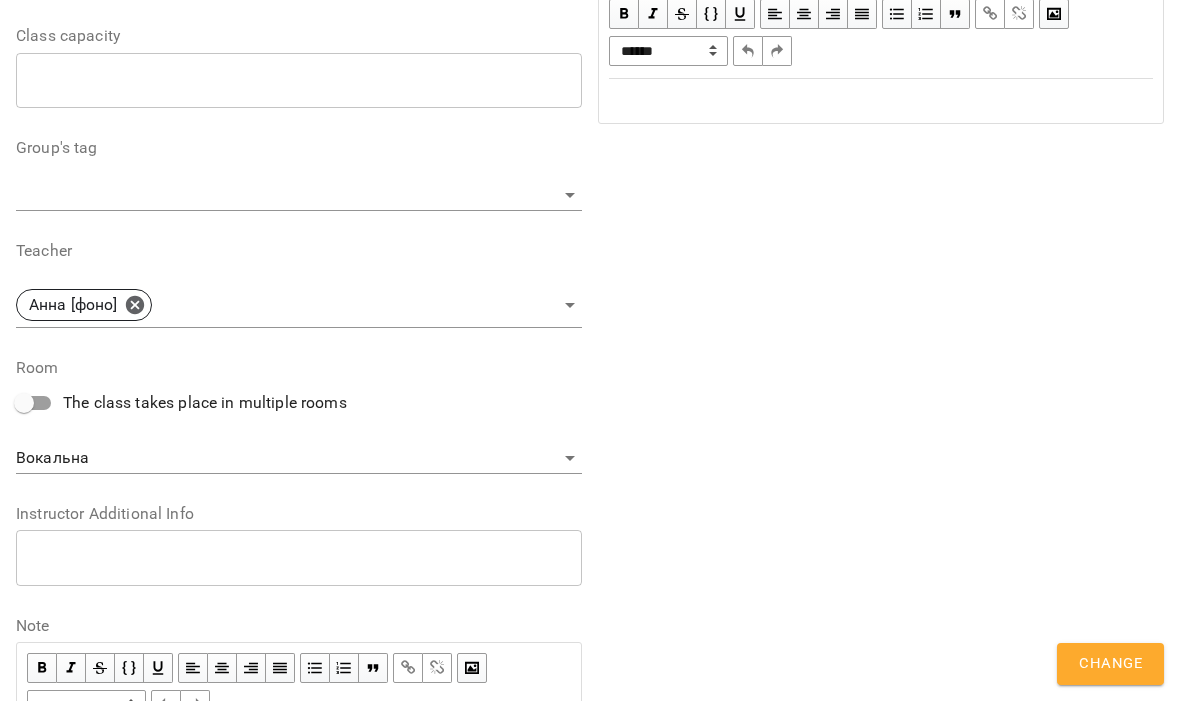 click on "The class takes place in multiple rooms" at bounding box center [205, 403] 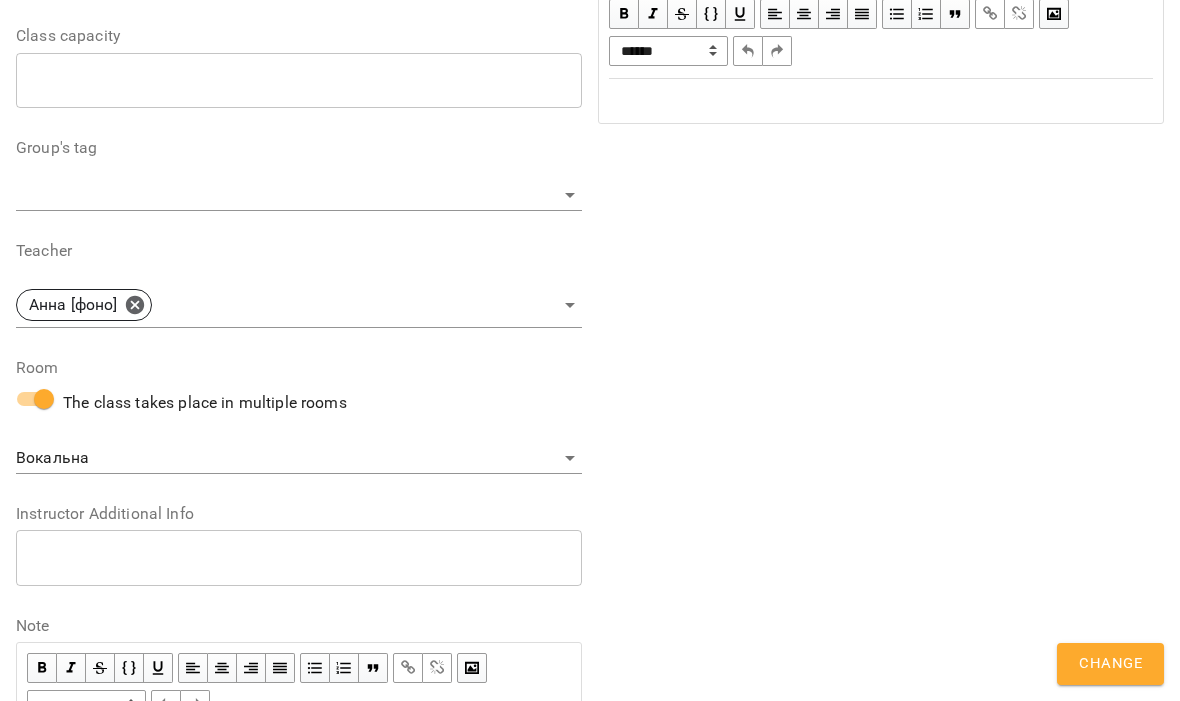 click on "The class takes place in multiple rooms" at bounding box center [205, 403] 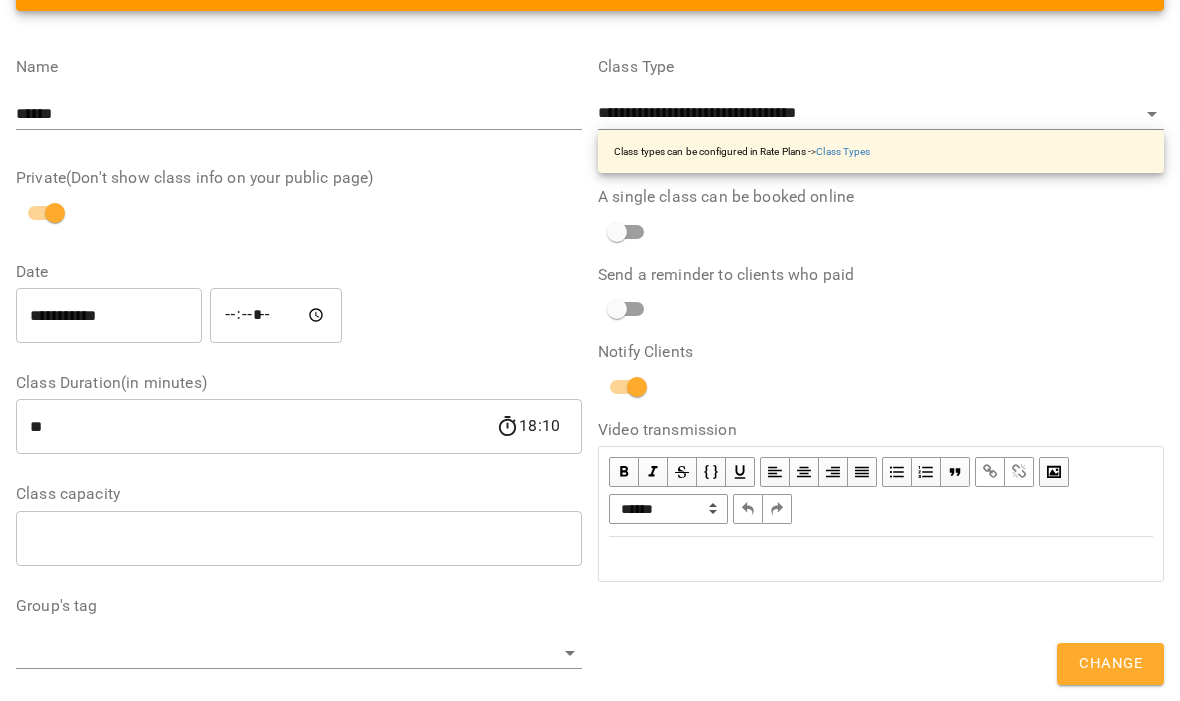 scroll, scrollTop: 101, scrollLeft: 0, axis: vertical 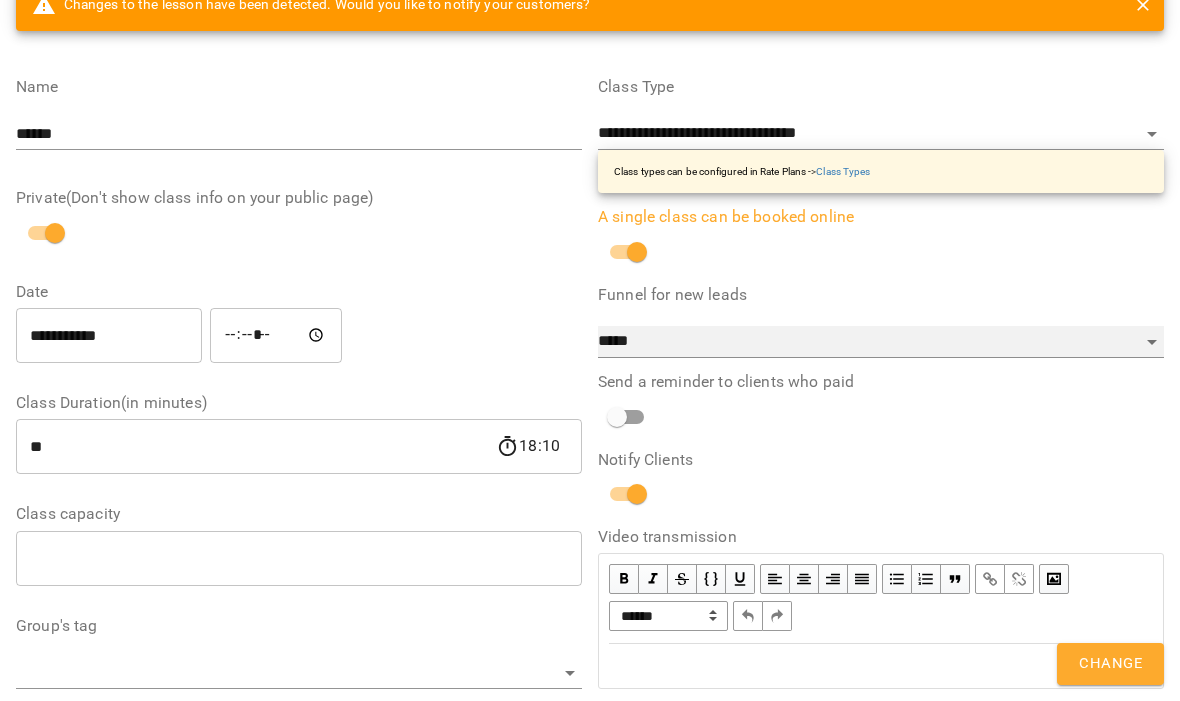 click on "*****" at bounding box center [881, 342] 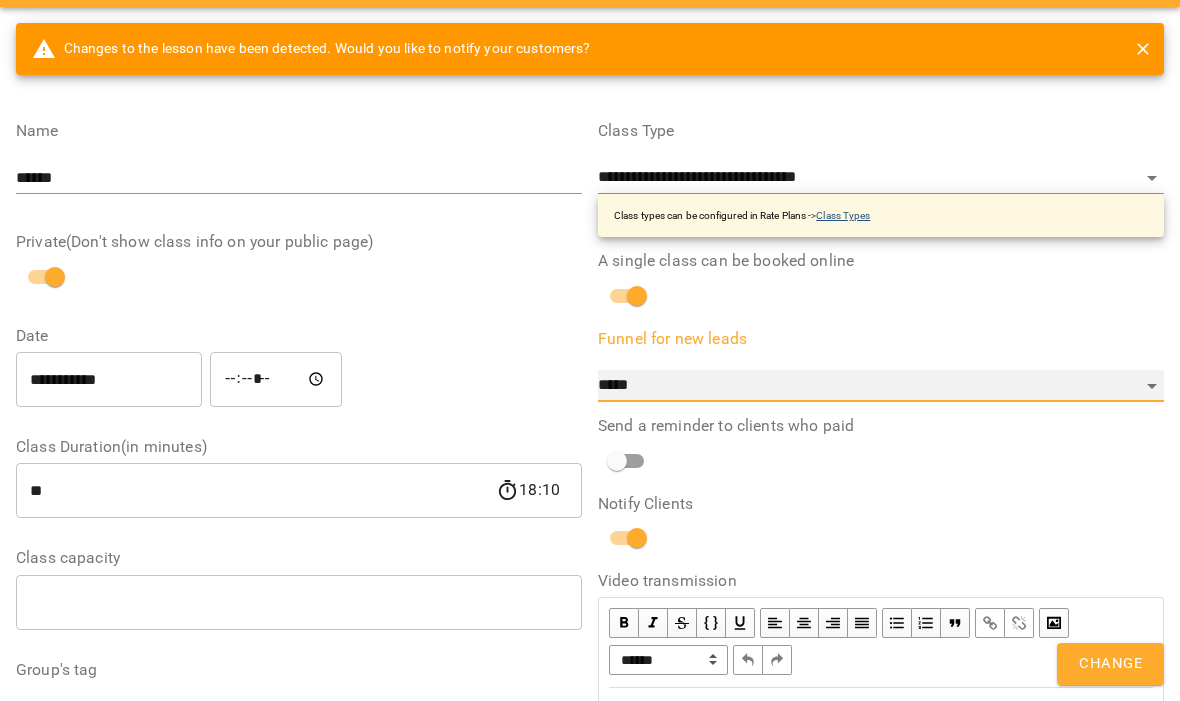 scroll, scrollTop: 57, scrollLeft: 0, axis: vertical 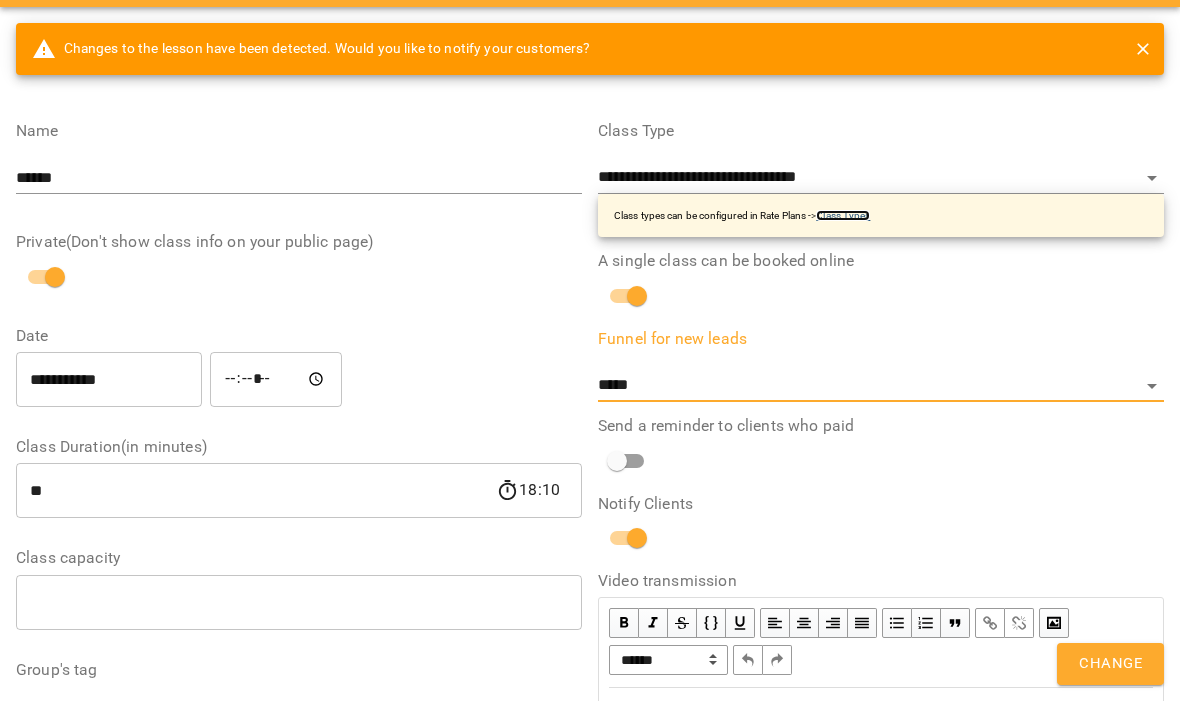 click on "Class Types" at bounding box center [843, 215] 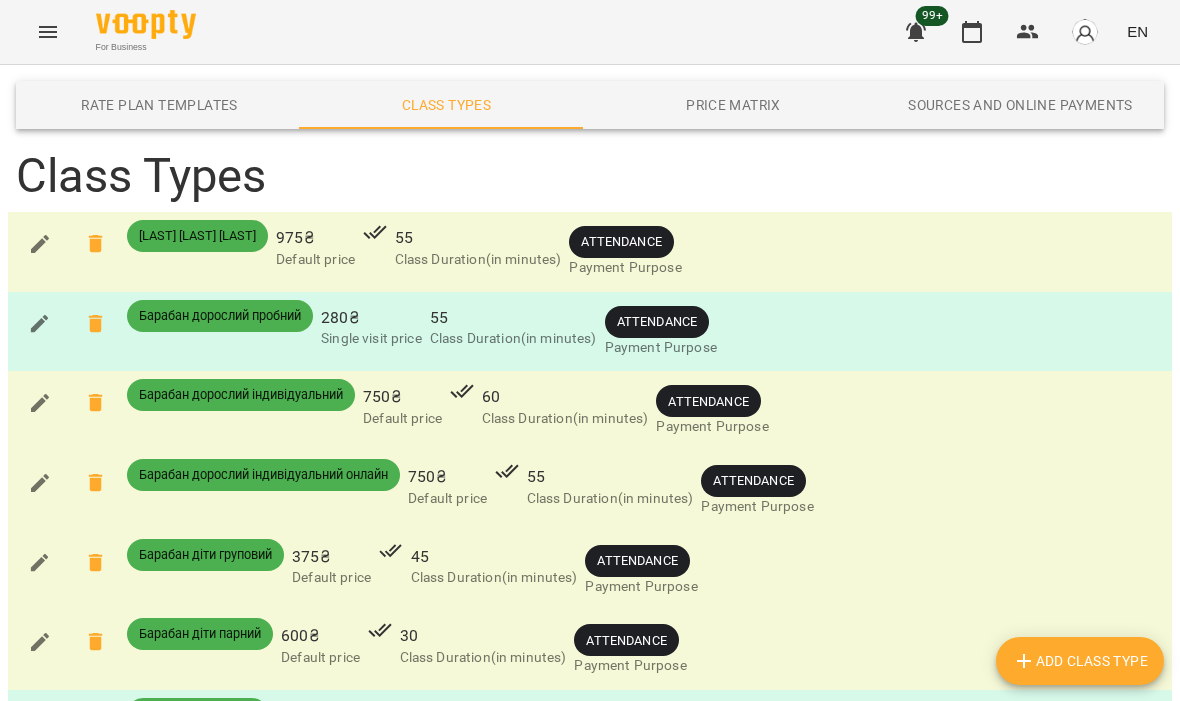 scroll, scrollTop: 618, scrollLeft: 0, axis: vertical 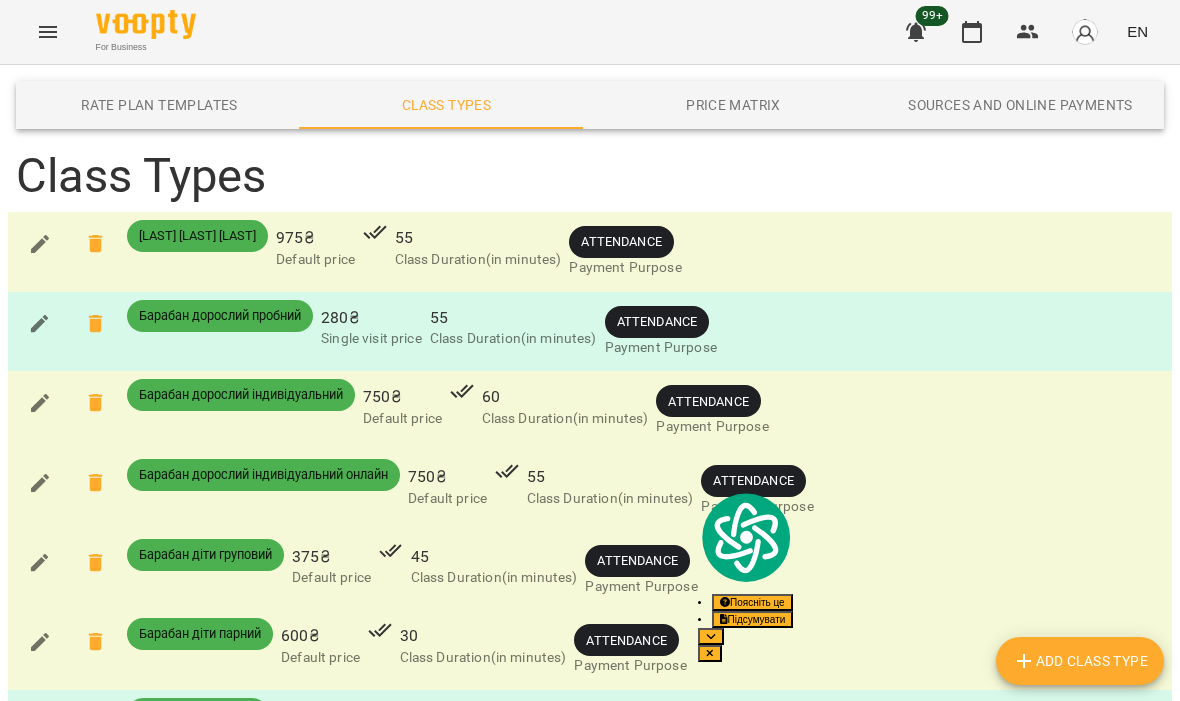 click on "ATTENDANCE" at bounding box center [694, 1118] 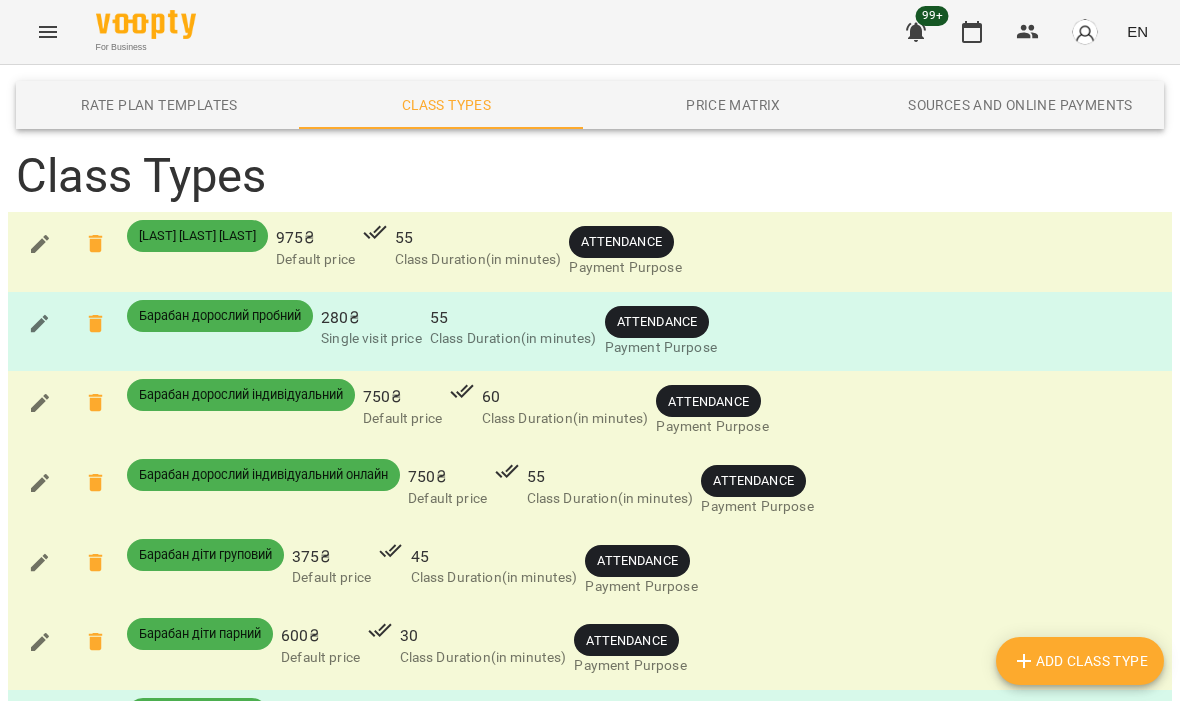 click on "ATTENDANCE" at bounding box center (694, 1118) 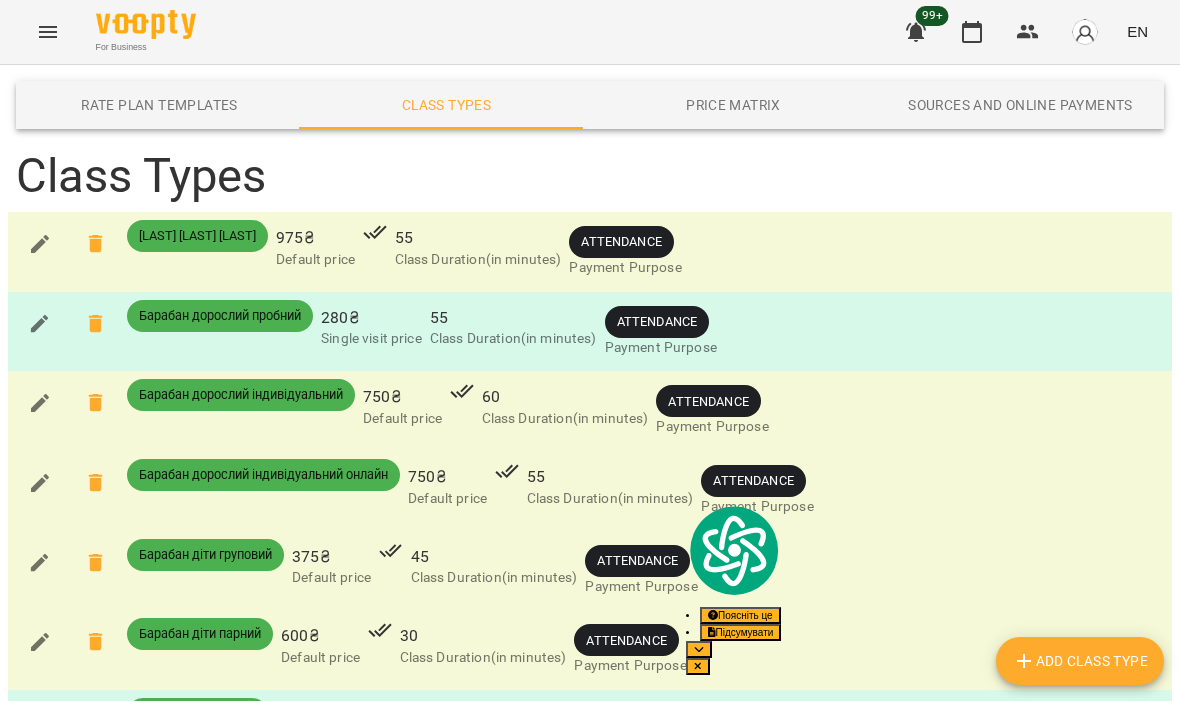 click on "Вокал дорослий пробний 280 ₴ Single visit price 55 Class Duration(in minutes) ATTENDANCE Payment Purpose" at bounding box center [590, 1049] 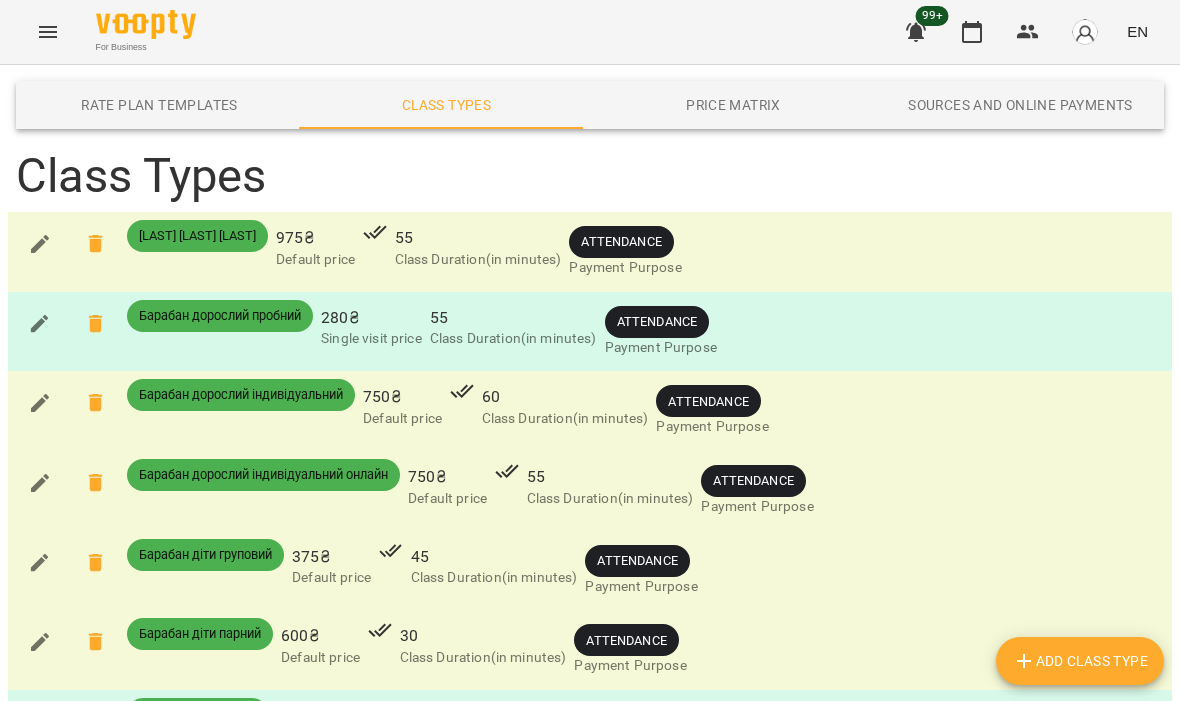 click 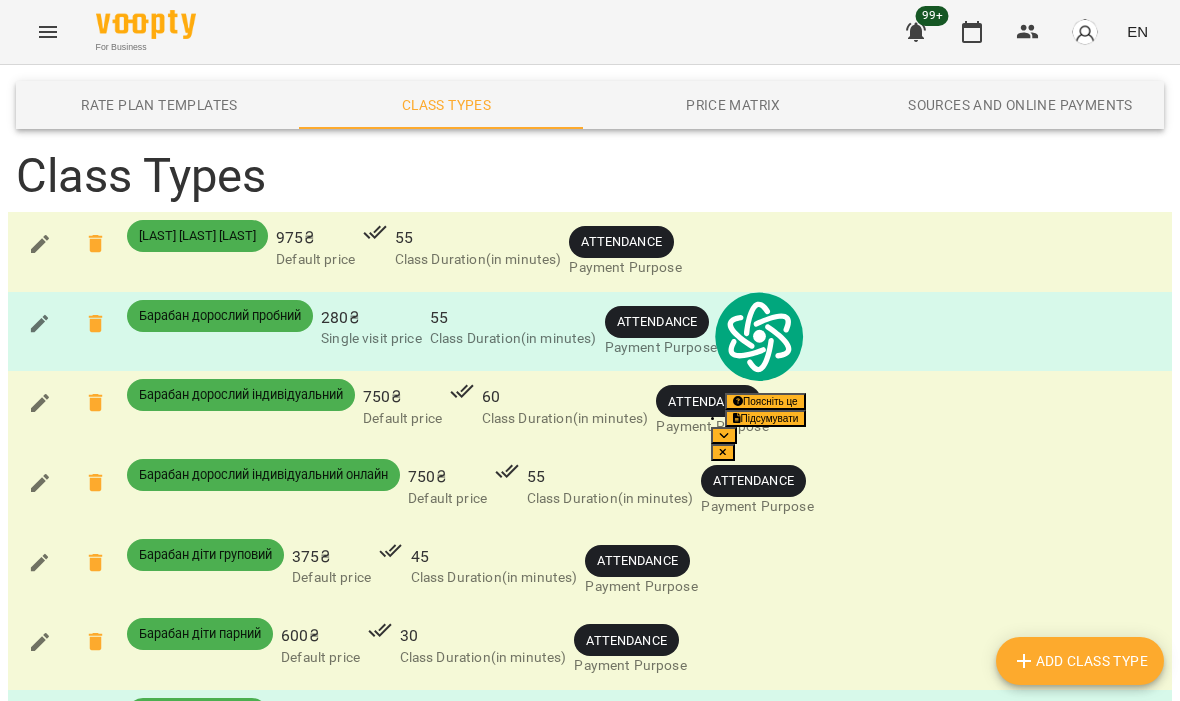 click on "ATTENDANCE" at bounding box center (674, 1038) 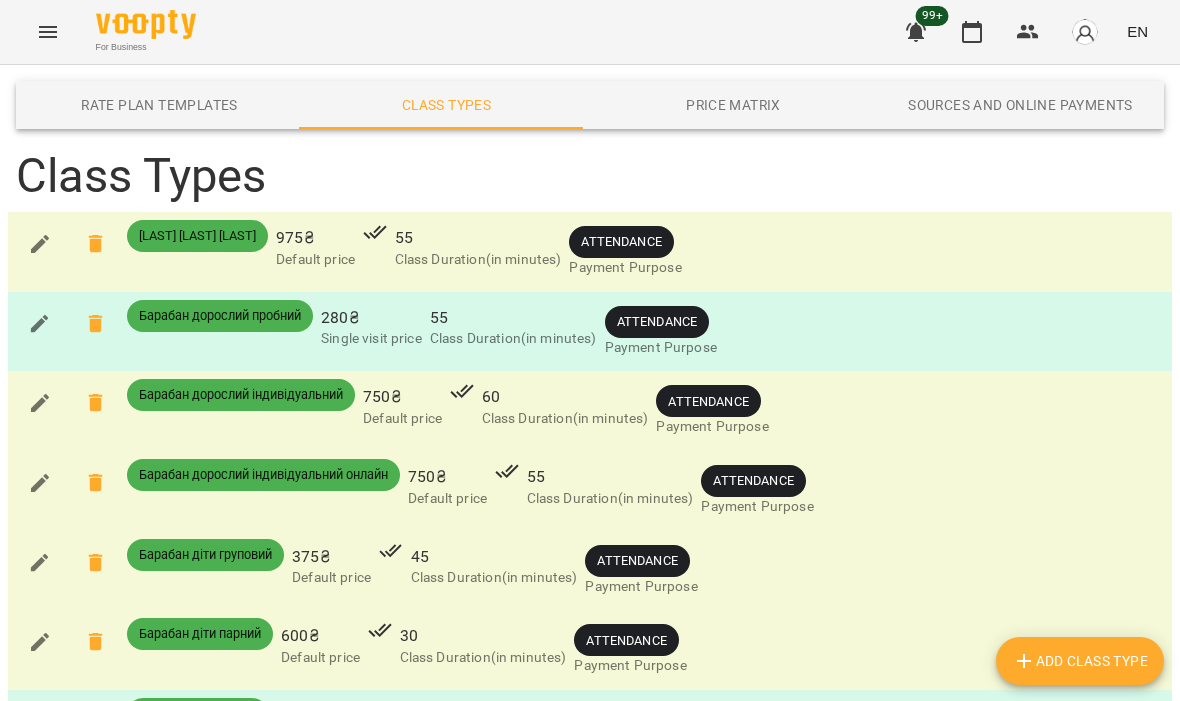 click on "55" at bounding box center (530, 1035) 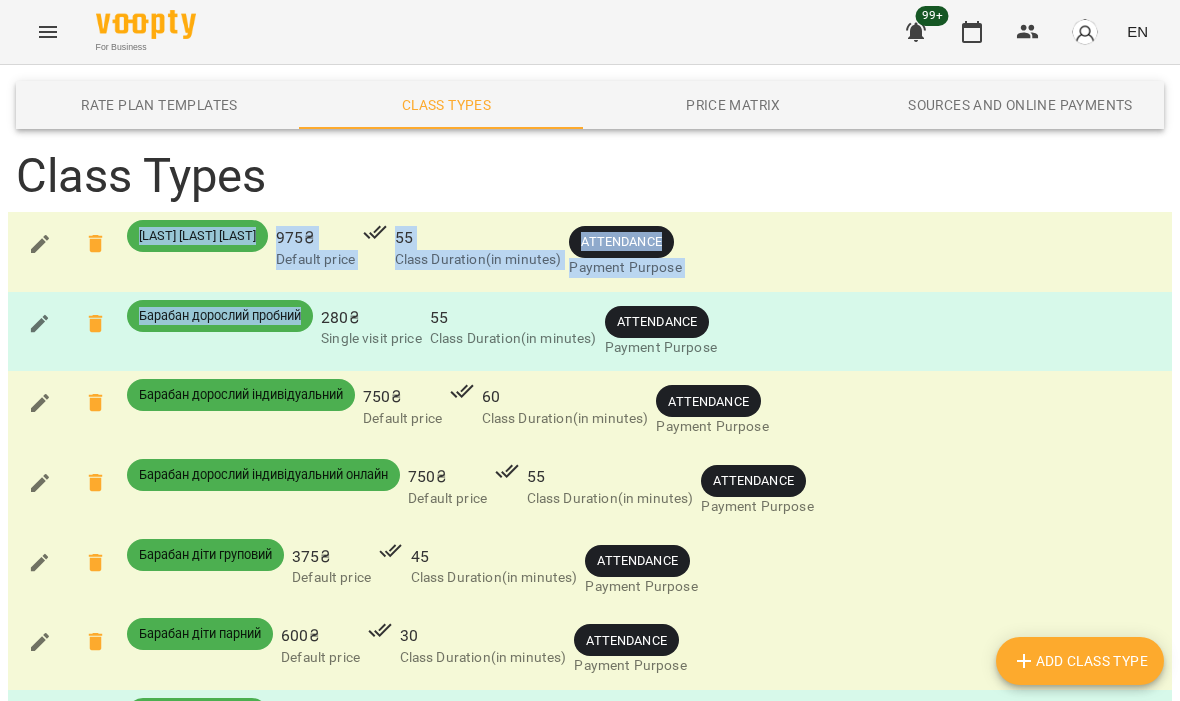 click on "Class Types Барабан дорослий парний 975 ₴ Default price 55 Class Duration(in minutes) ATTENDANCE Payment Purpose Барабан дорослий пробний 280 ₴ Single visit price 55 Class Duration(in minutes) ATTENDANCE Payment Purpose Барабан дорослий індивідуальний 750 ₴ Default price 60 Class Duration(in minutes) ATTENDANCE Payment Purpose Барабан дорослий індивідуальний онлайн 750 ₴ Default price 55 Class Duration(in minutes) ATTENDANCE Payment Purpose Барабан діти груповий 375 ₴ Default price 45 Class Duration(in minutes) ATTENDANCE Payment Purpose Барабан діти парний 600 ₴ Default price 30 Class Duration(in minutes) ATTENDANCE Payment Purpose Барабан діти пробний 170 ₴ Single visit price 30 Class Duration(in minutes) ATTENDANCE Payment Purpose Барабан діти індивідуальний 500 ₴ Default price 30 Class Duration(in minutes)" at bounding box center [590, 1698] 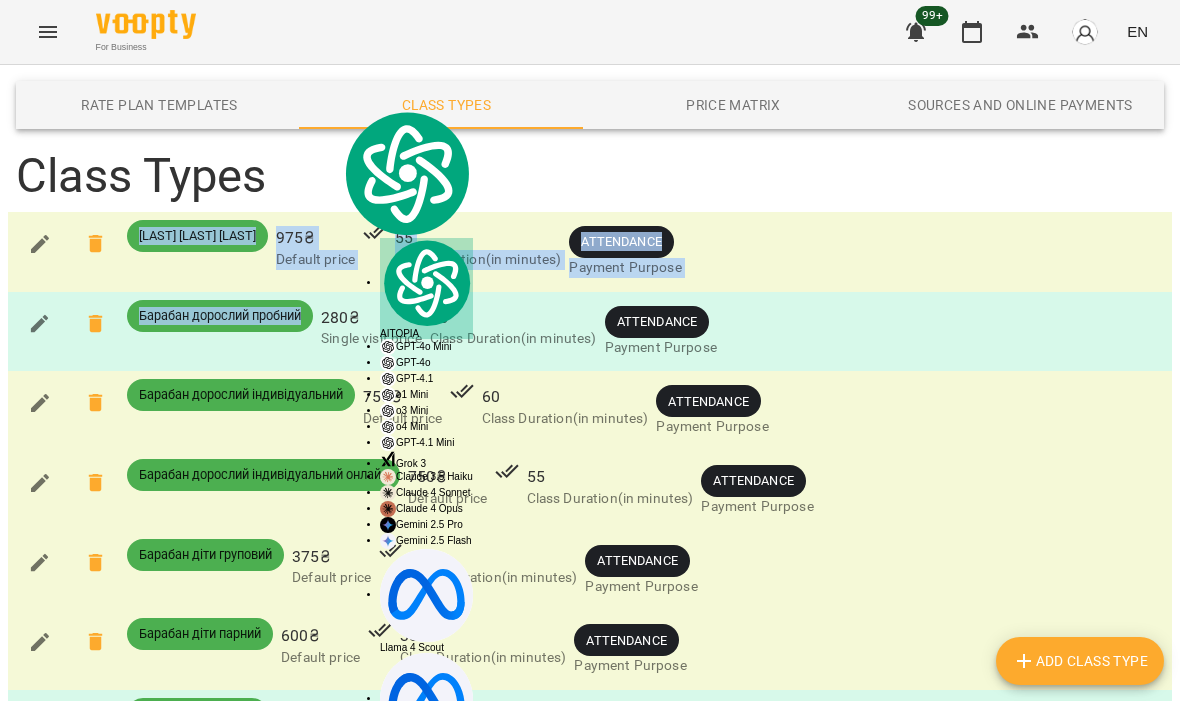 scroll, scrollTop: 0, scrollLeft: 0, axis: both 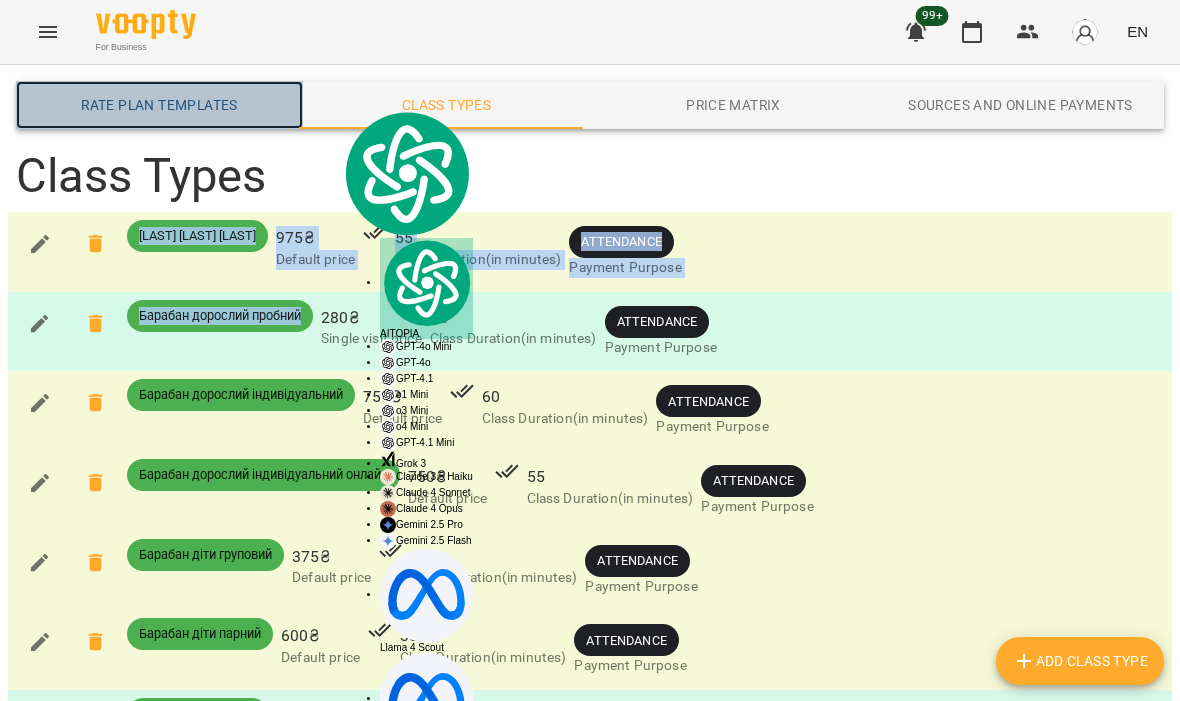 click on "Rate Plan Templates" at bounding box center [159, 105] 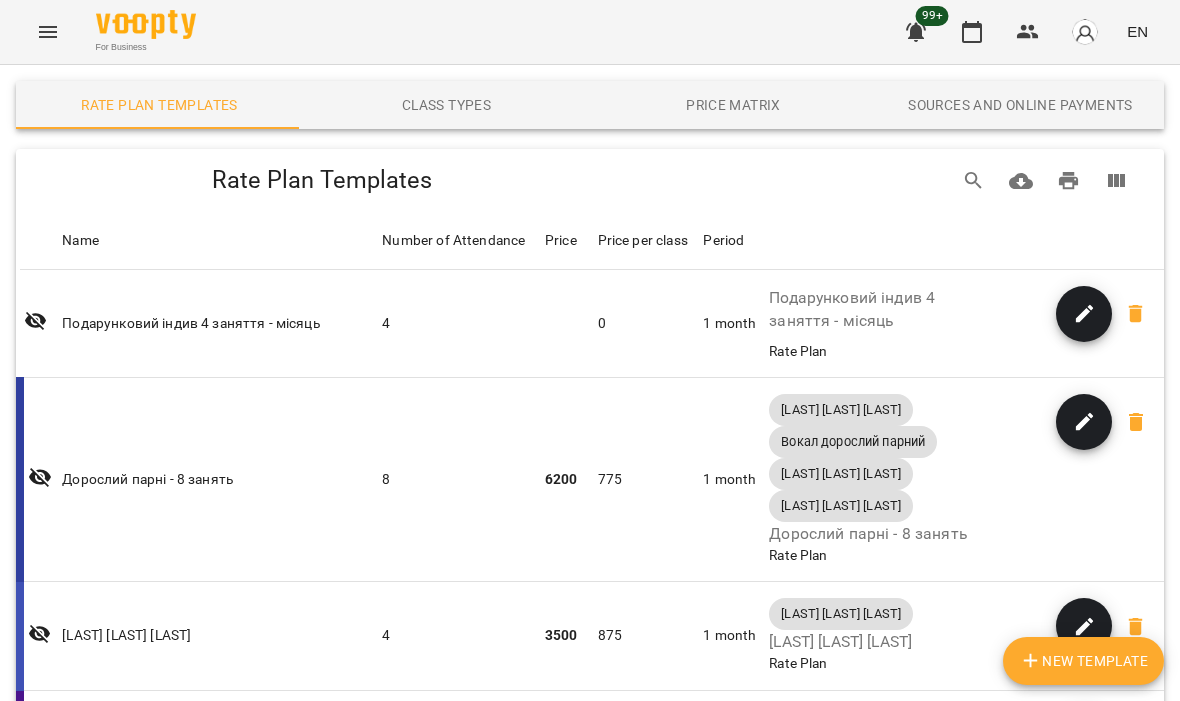 scroll, scrollTop: 0, scrollLeft: 0, axis: both 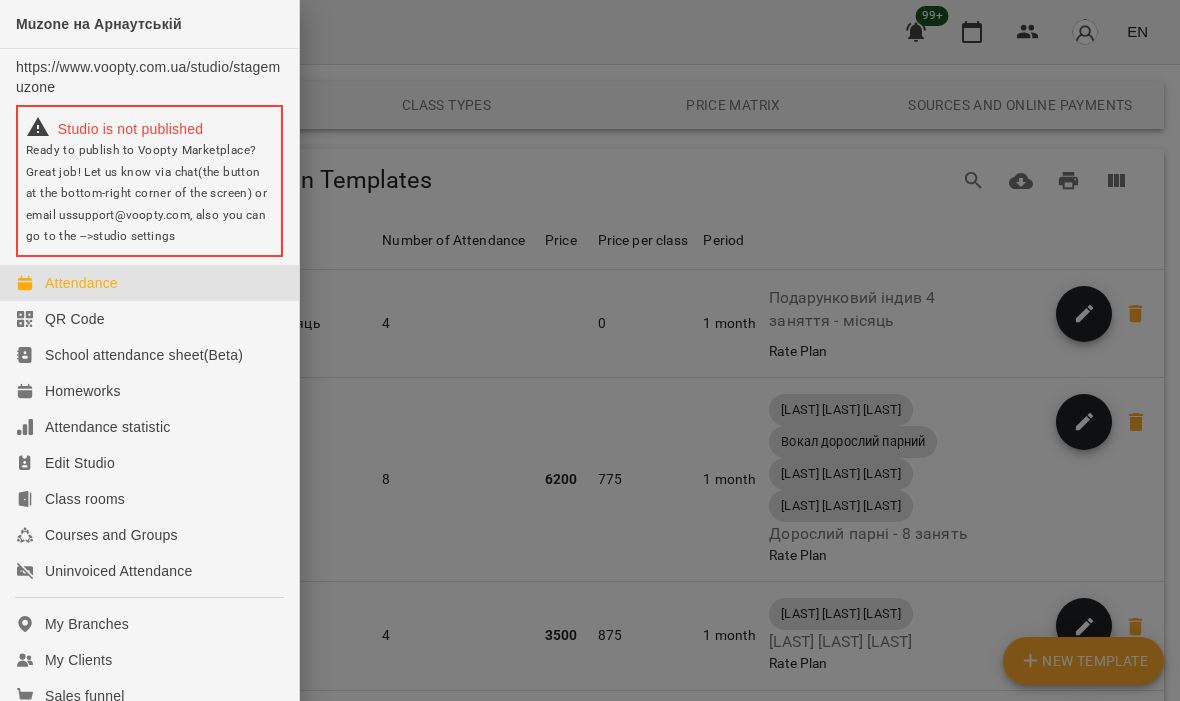 click on "Attendance" at bounding box center [81, 283] 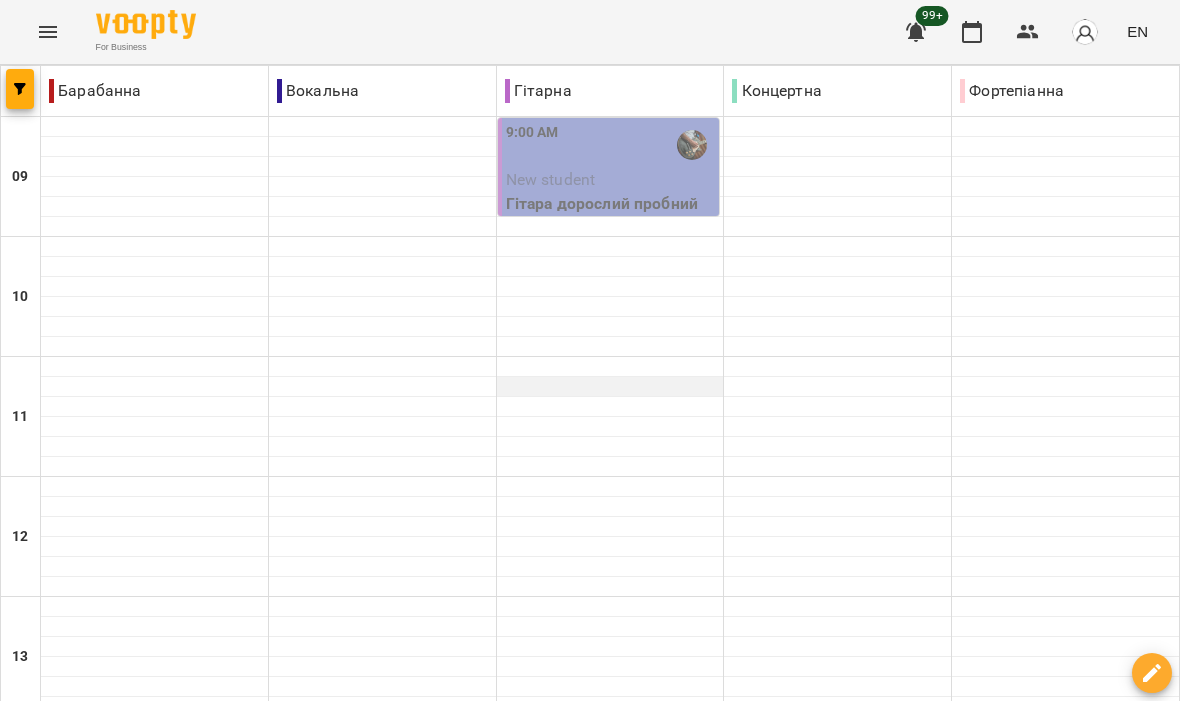 scroll, scrollTop: 955, scrollLeft: 0, axis: vertical 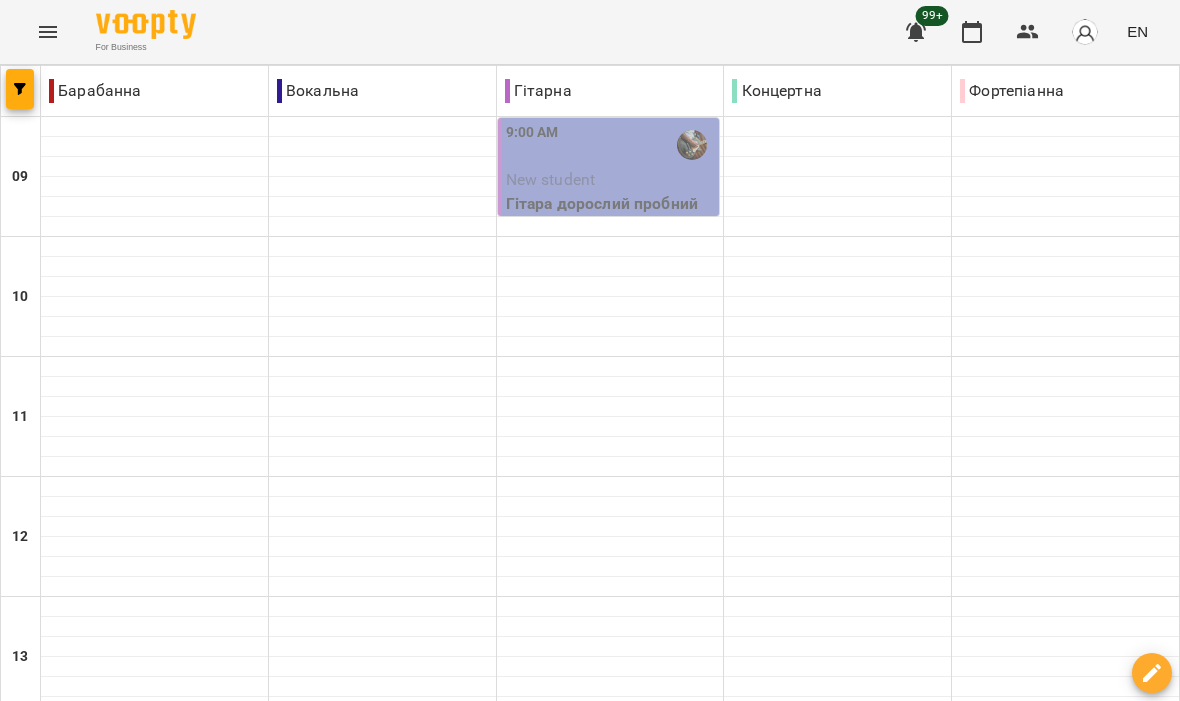 click on "Кирило" at bounding box center [383, 1160] 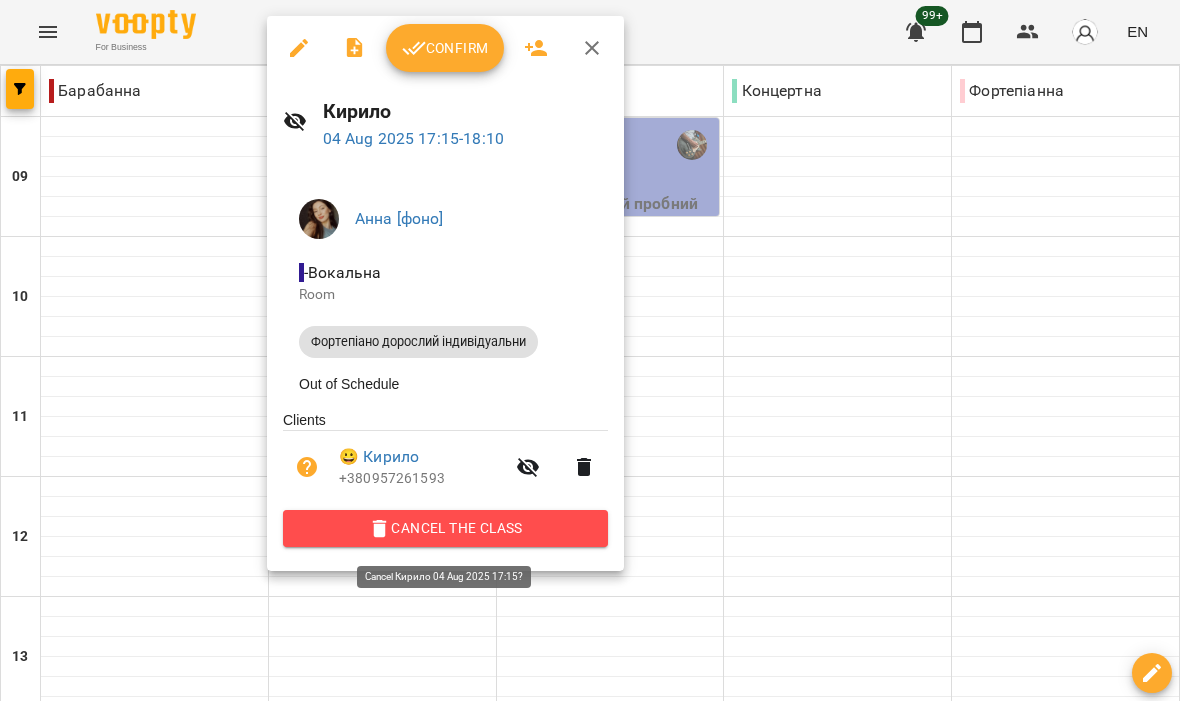 click 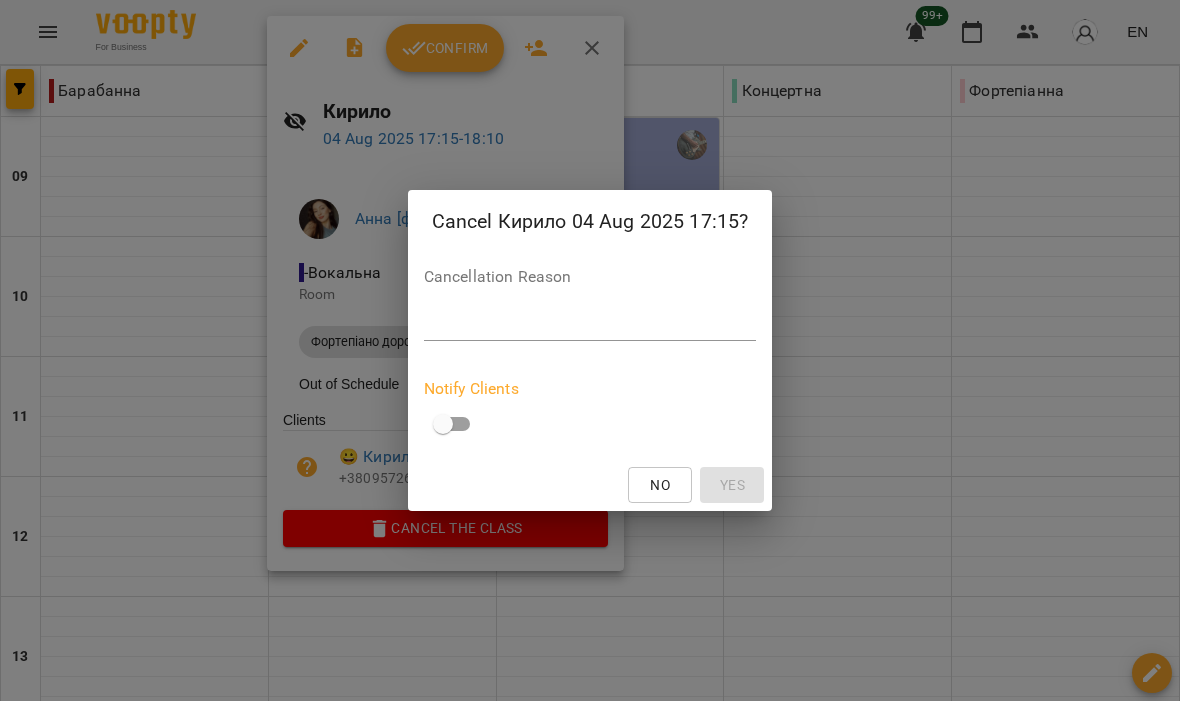 click on "Cancellation Reason *" at bounding box center (590, 309) 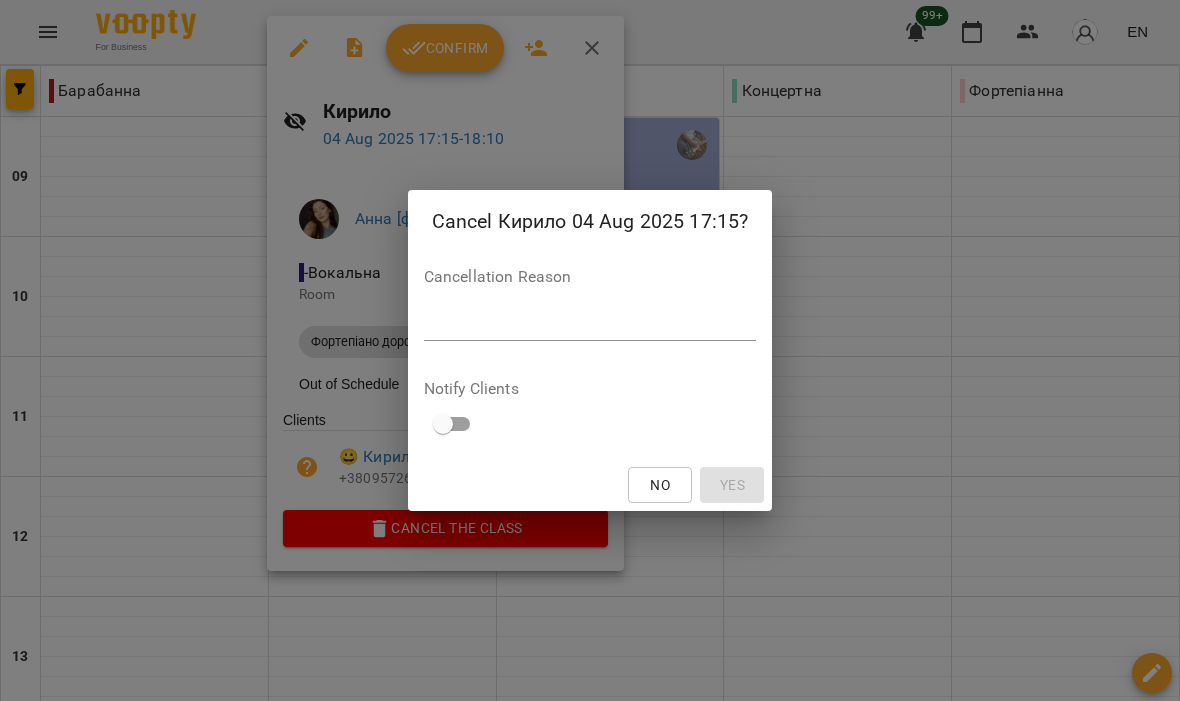 click on "*" at bounding box center (590, 325) 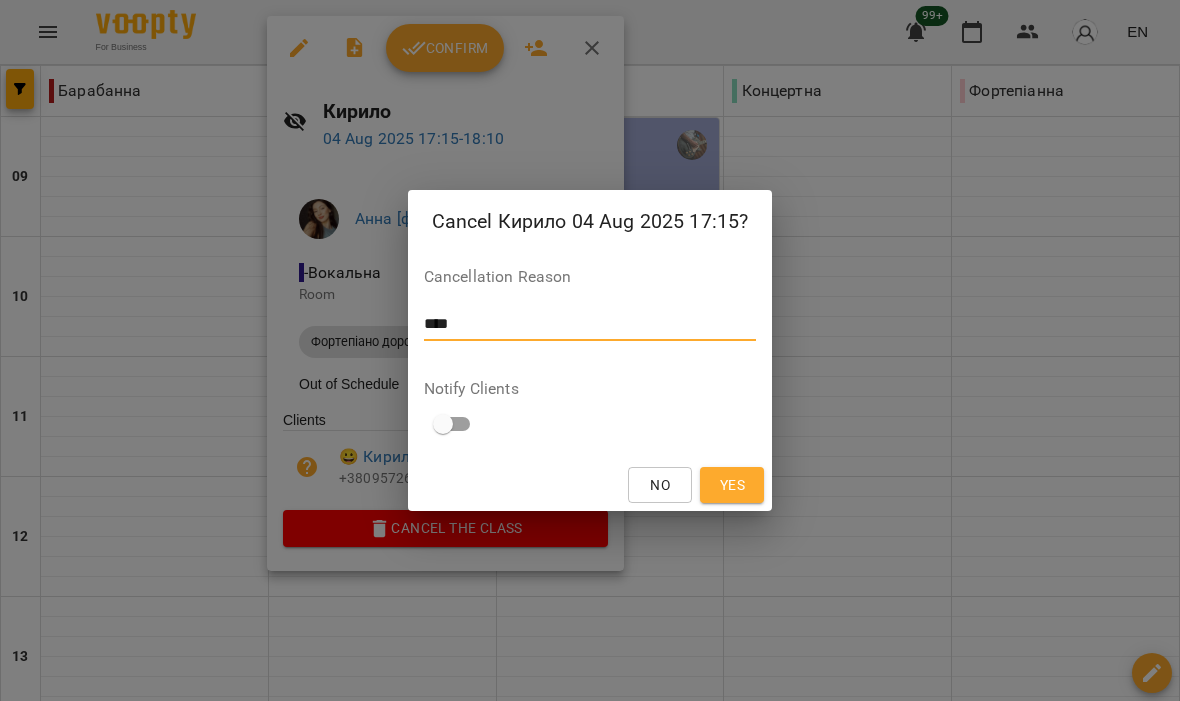 type on "****" 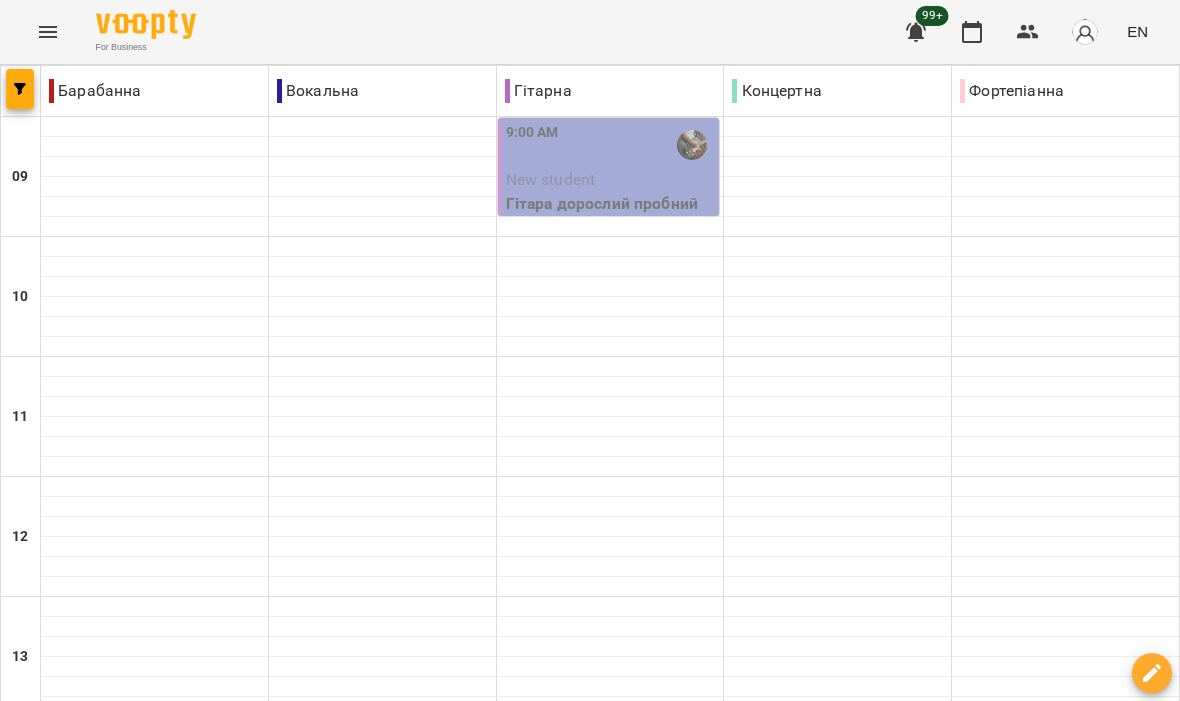 click at bounding box center [610, 1147] 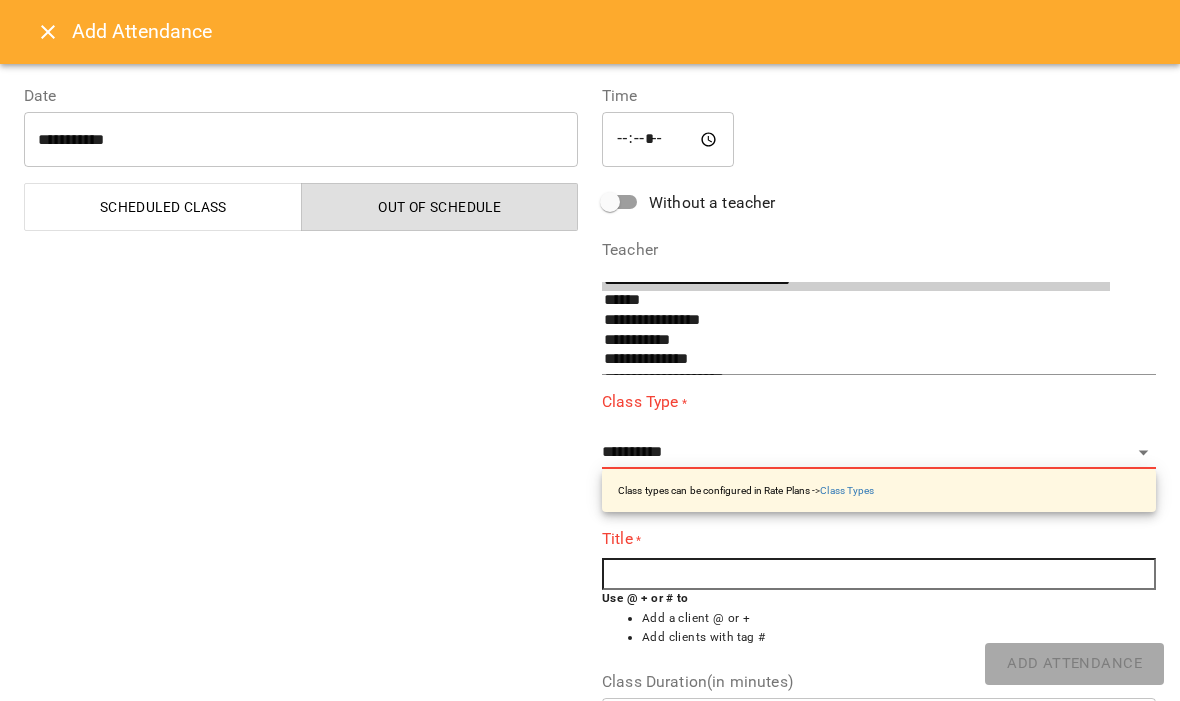 scroll, scrollTop: 59, scrollLeft: 0, axis: vertical 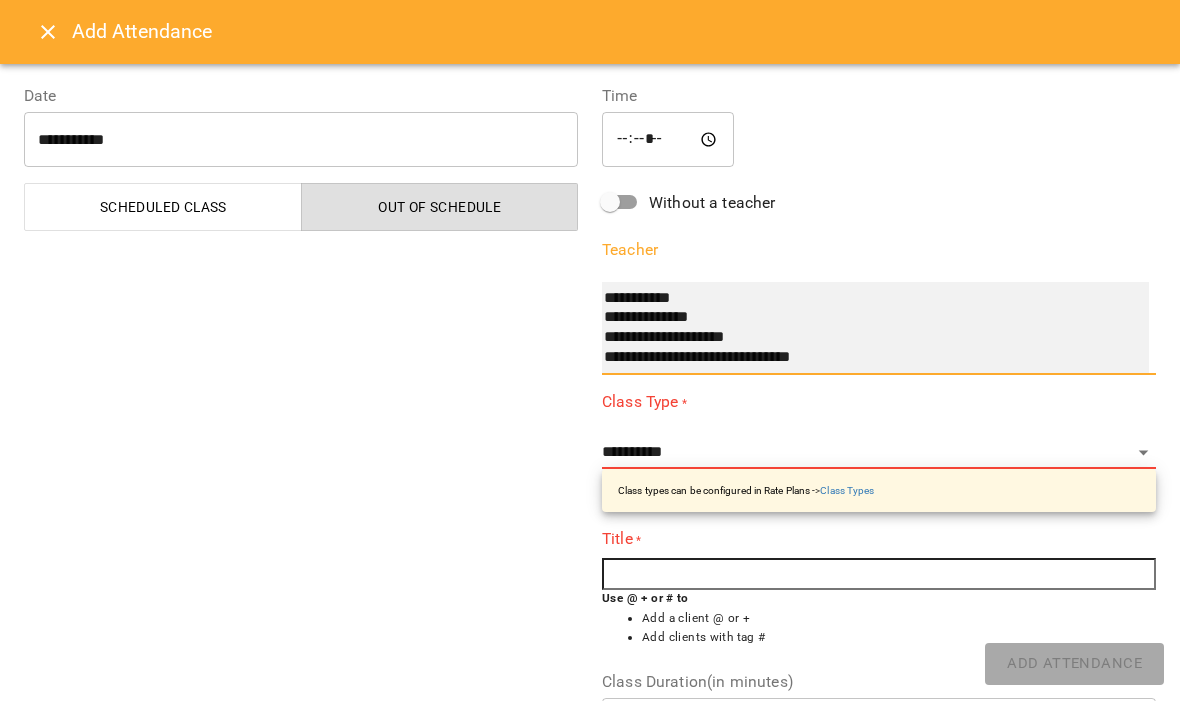 select on "**********" 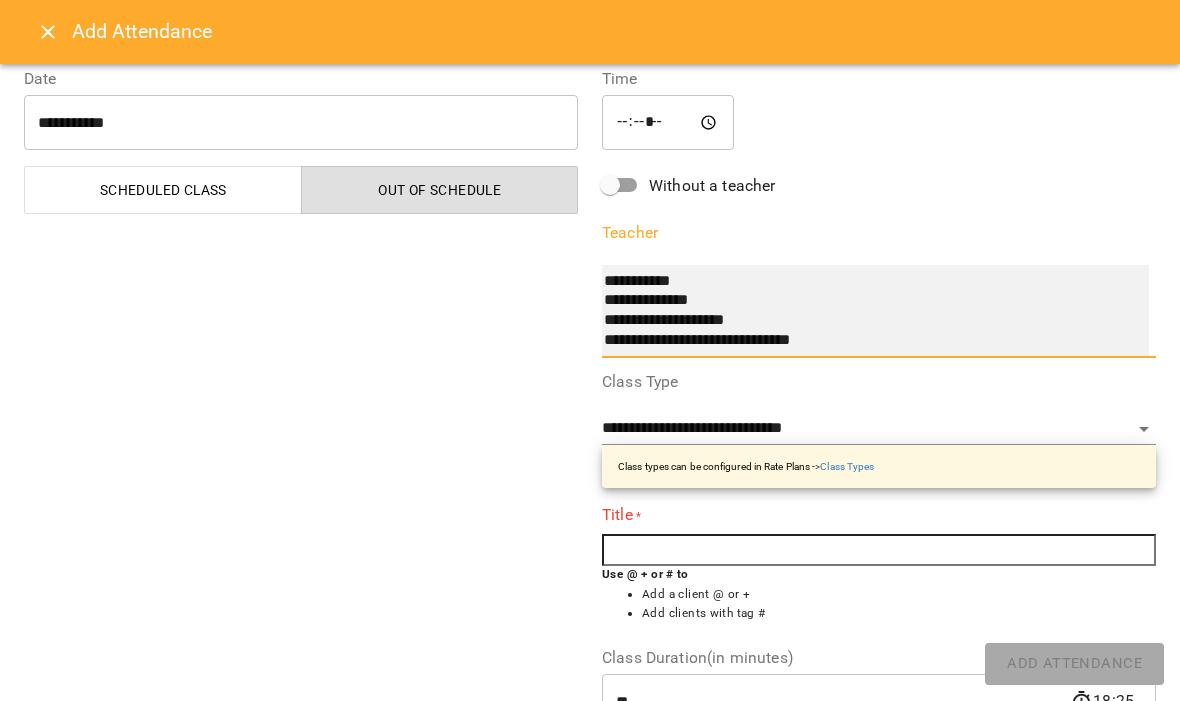 scroll, scrollTop: 17, scrollLeft: 0, axis: vertical 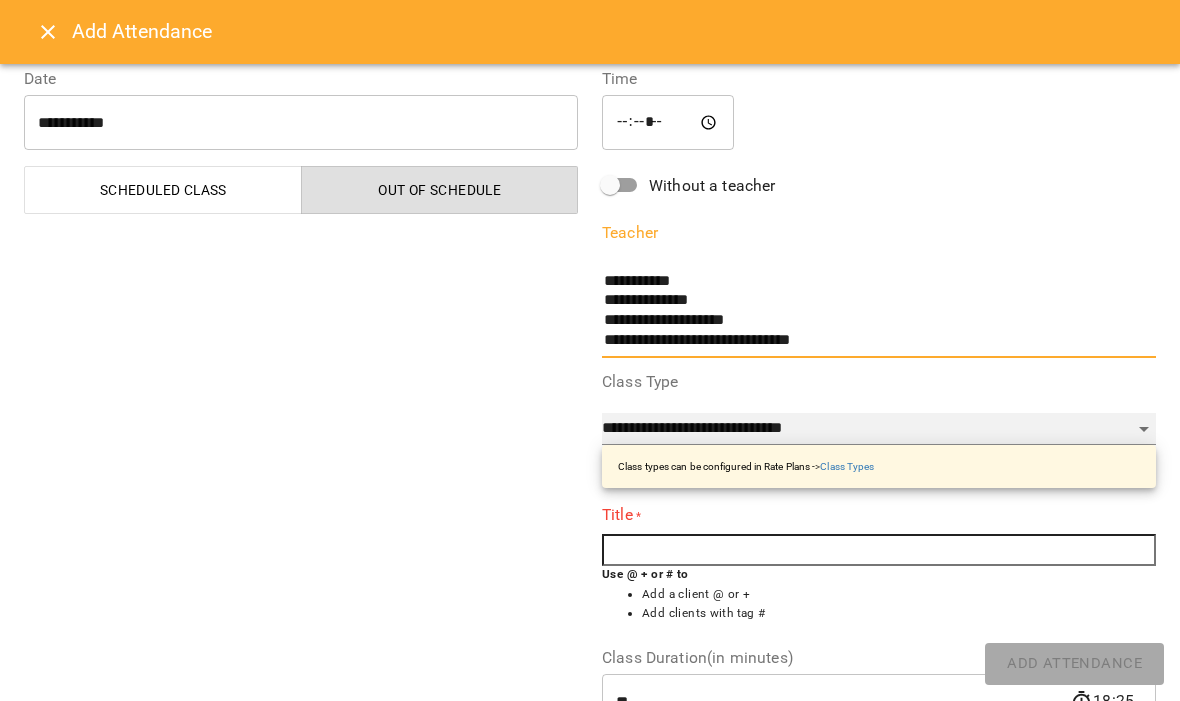 click on "**********" at bounding box center (879, 429) 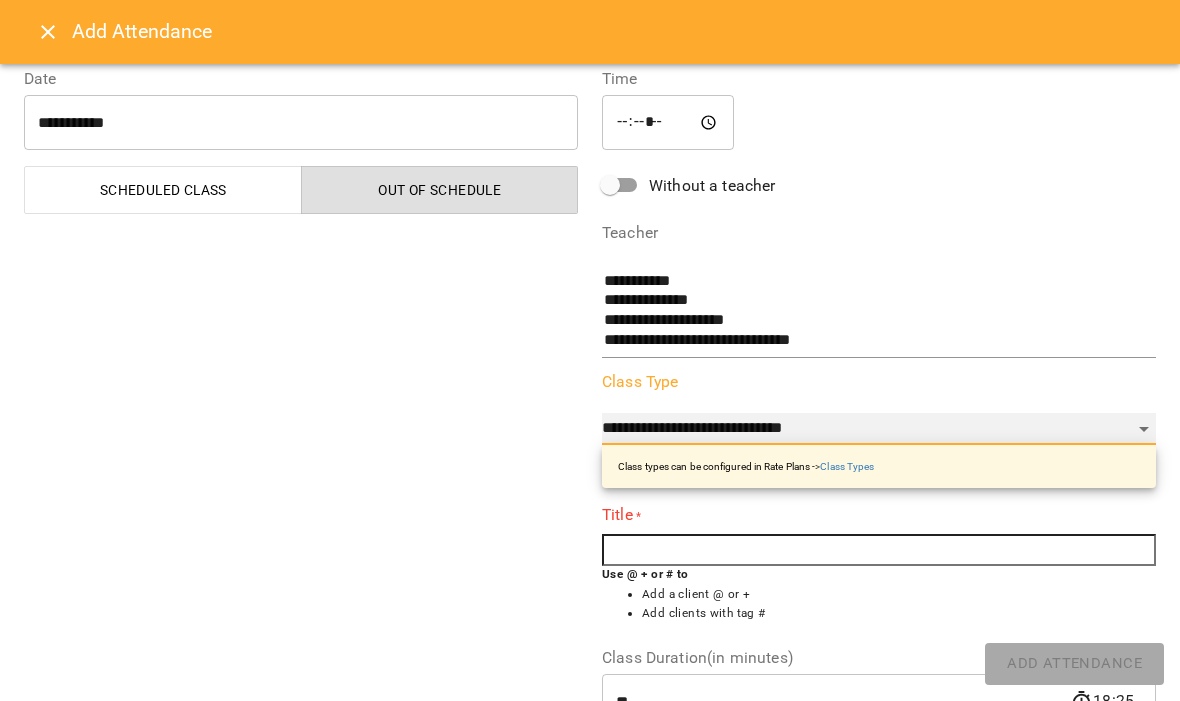 select on "**********" 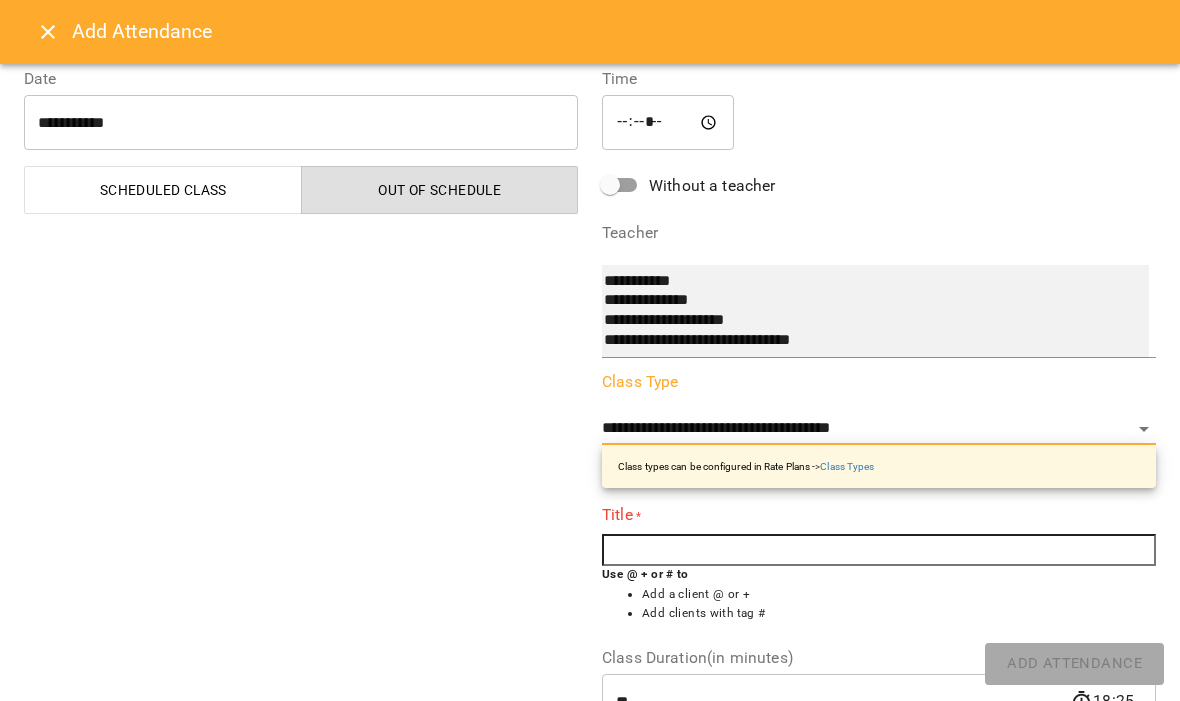select on "**********" 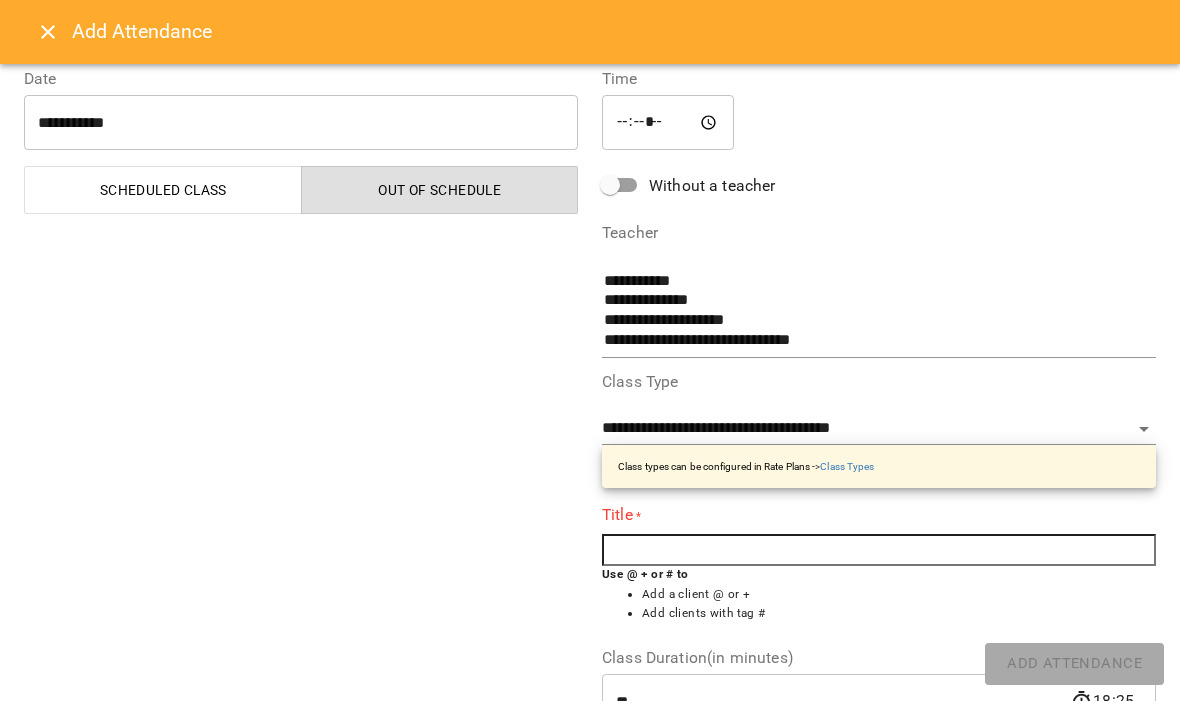 click at bounding box center (879, 550) 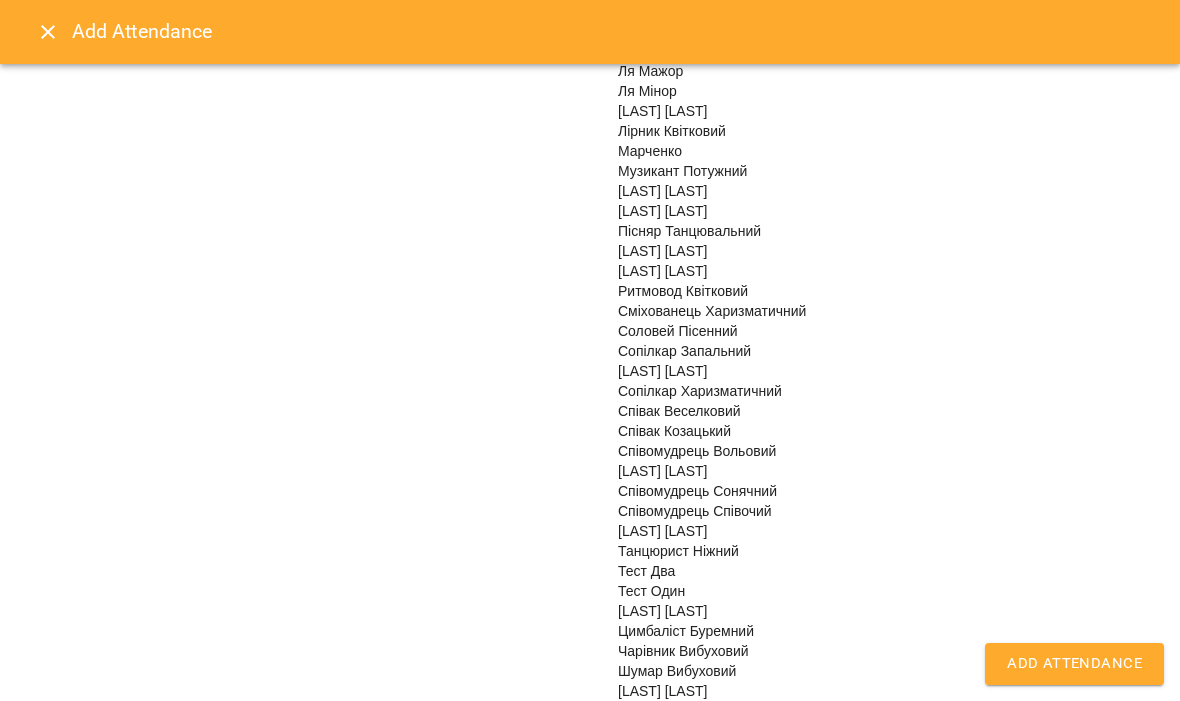 scroll, scrollTop: 6562, scrollLeft: 0, axis: vertical 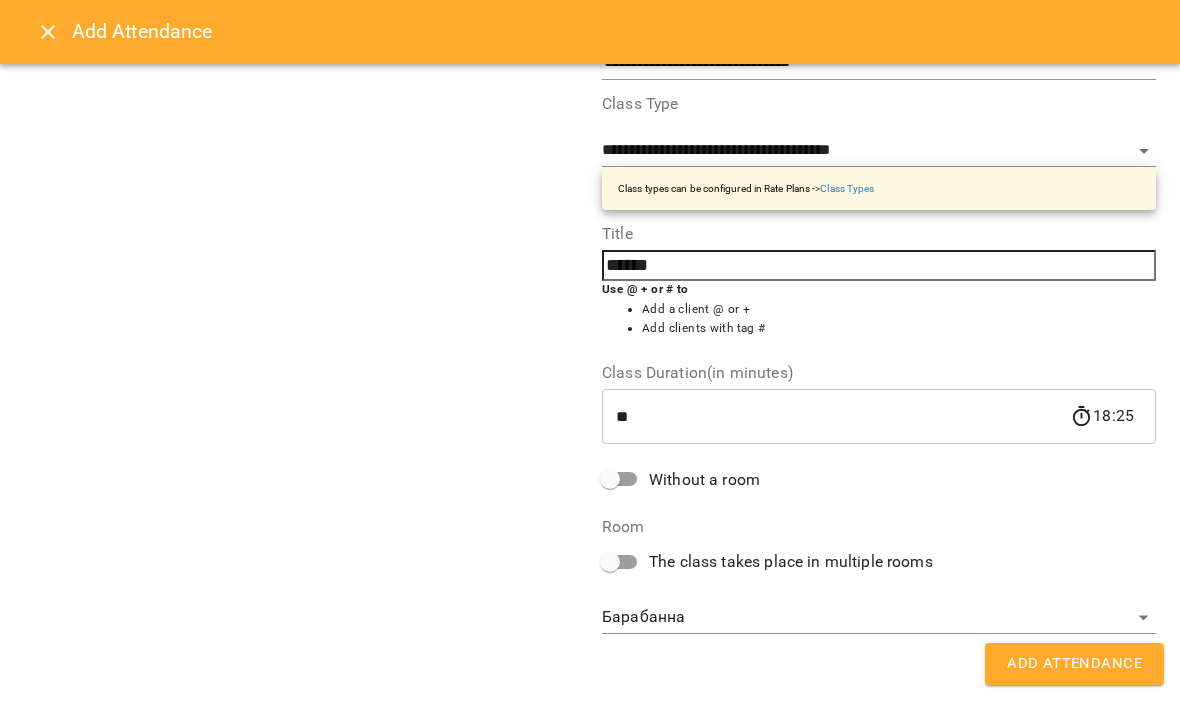 type on "******" 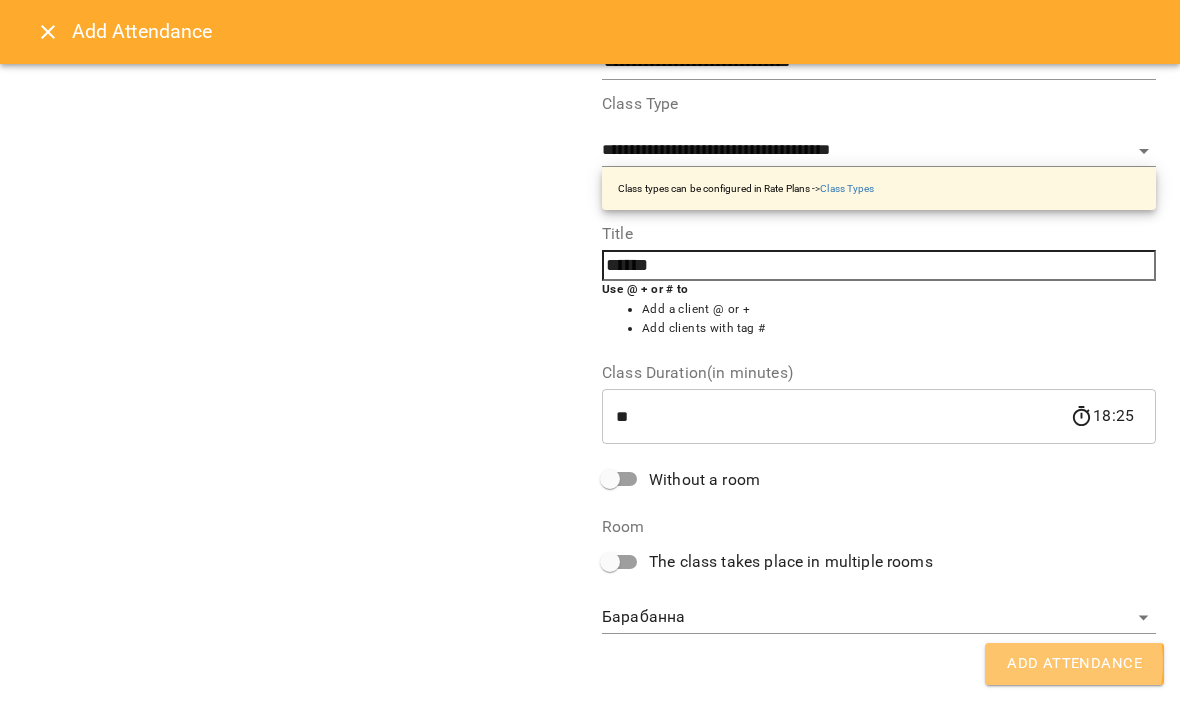click on "Add Attendance" at bounding box center (1074, 664) 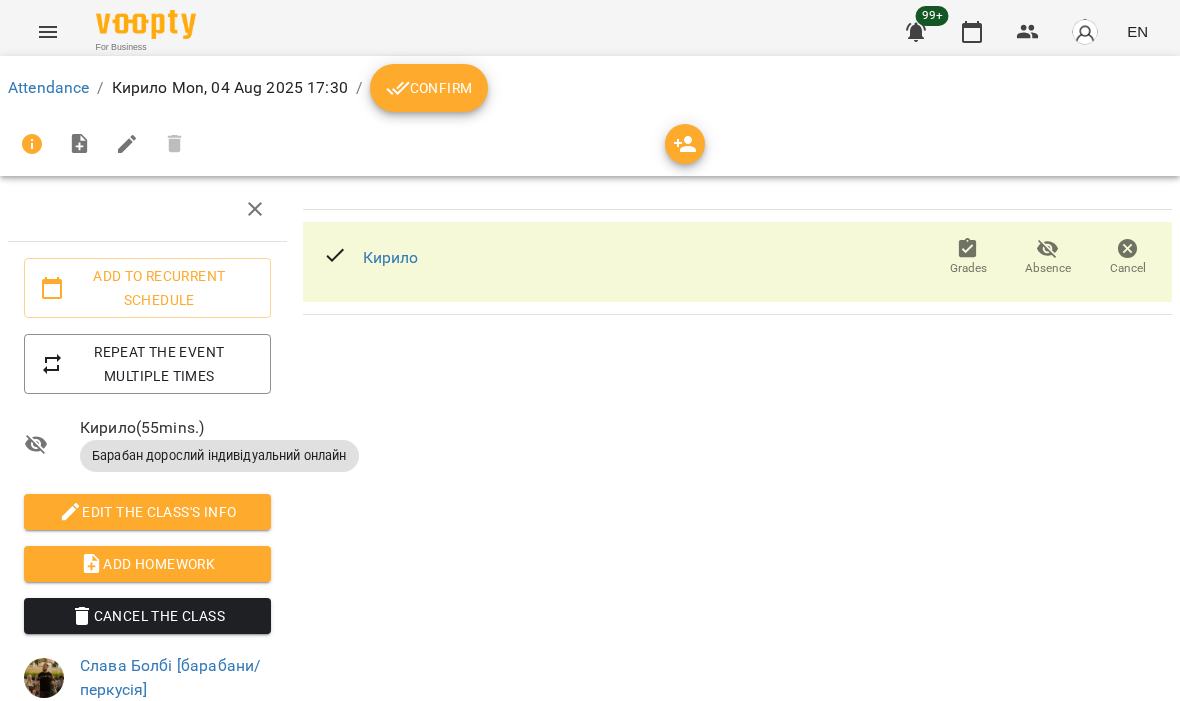 click 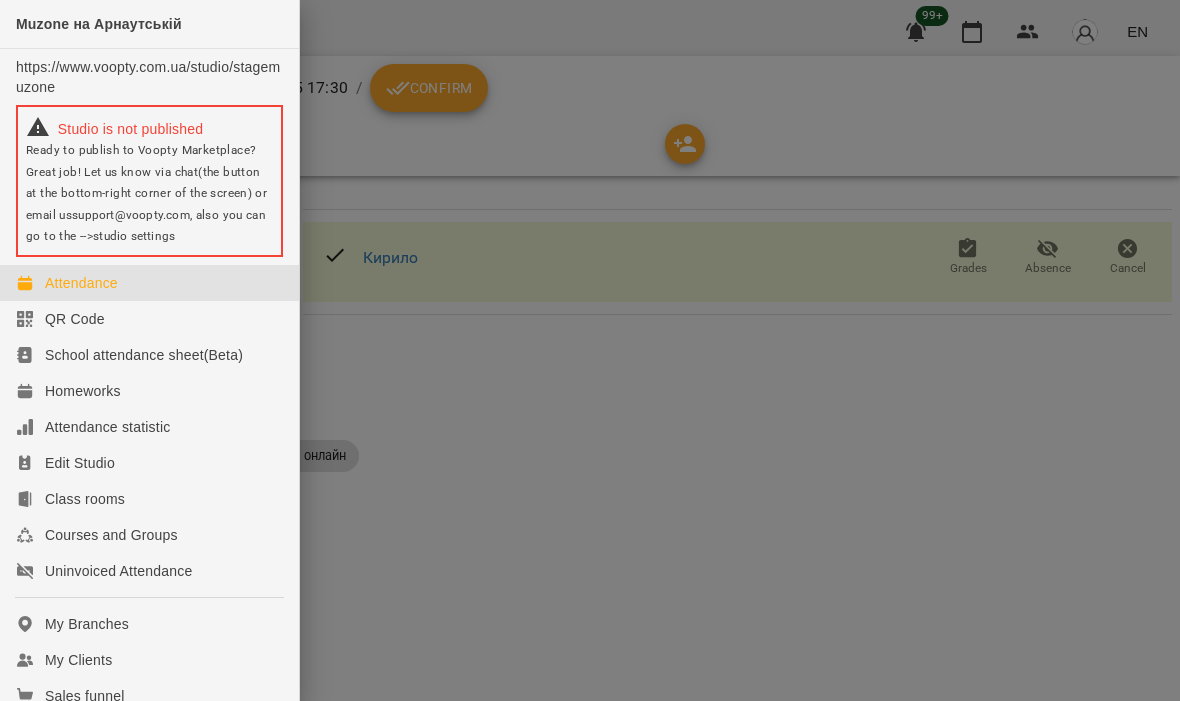 click on "Attendance" at bounding box center [81, 283] 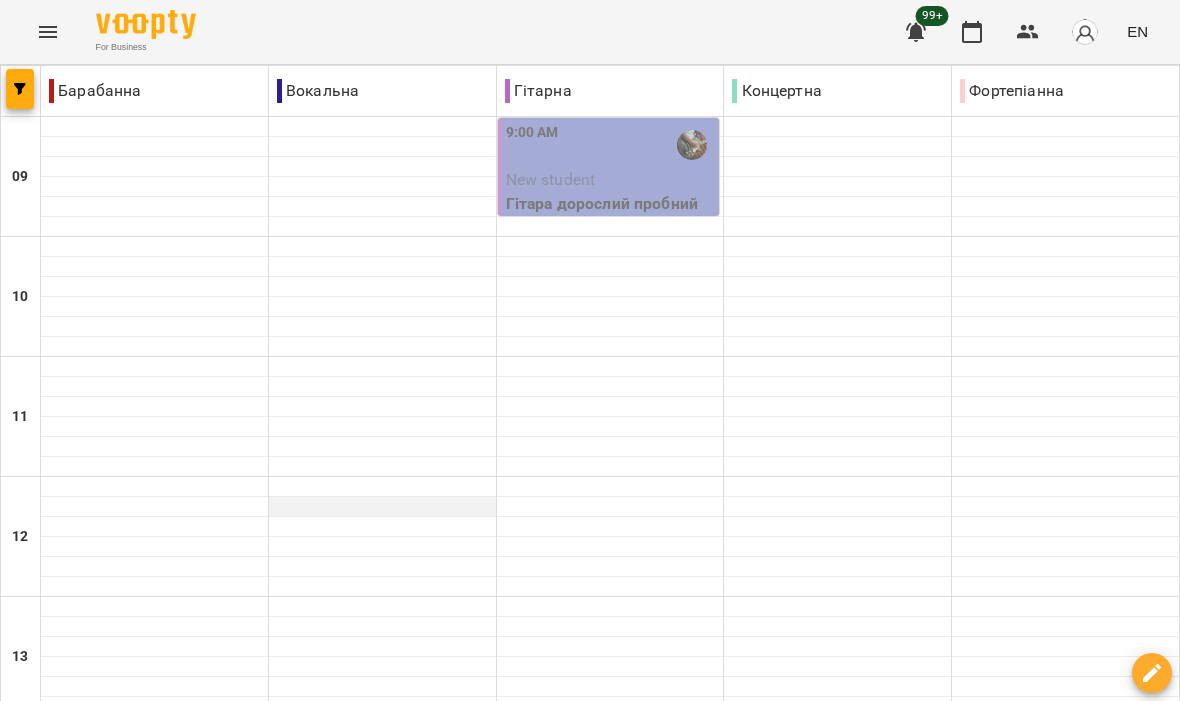 scroll, scrollTop: 918, scrollLeft: 0, axis: vertical 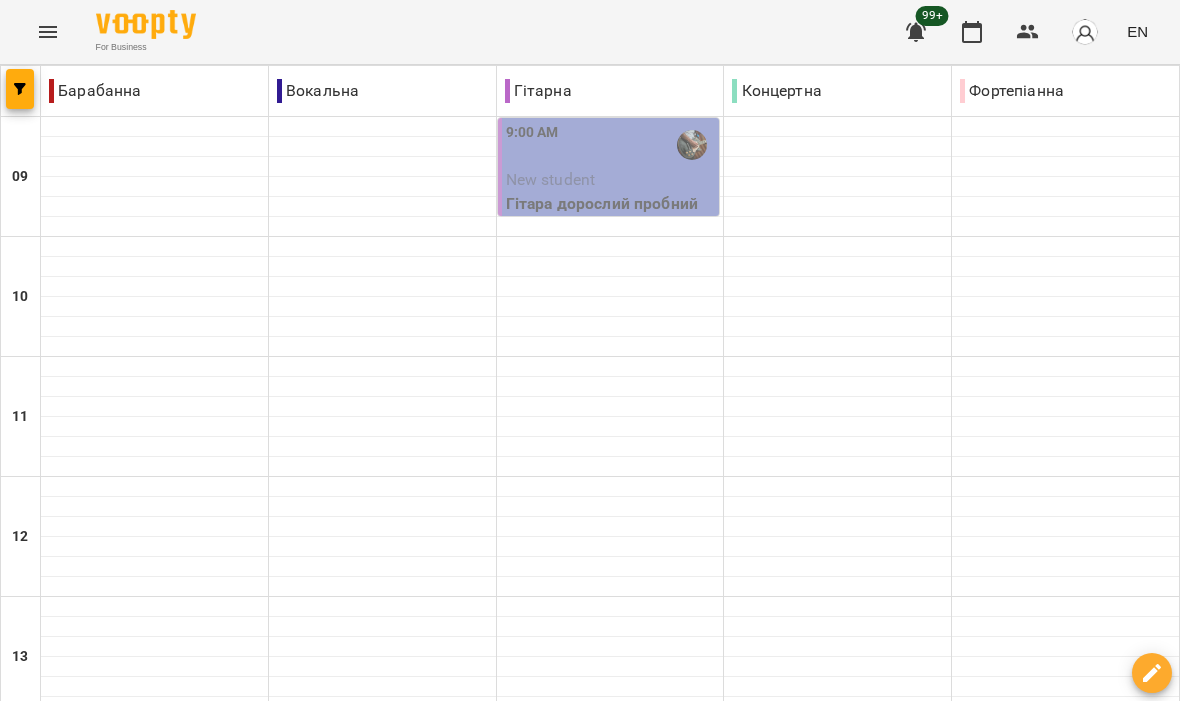 click on "5:30 PM Кирило Барабан дорослий індивідуальний онлайн" at bounding box center (155, 837) 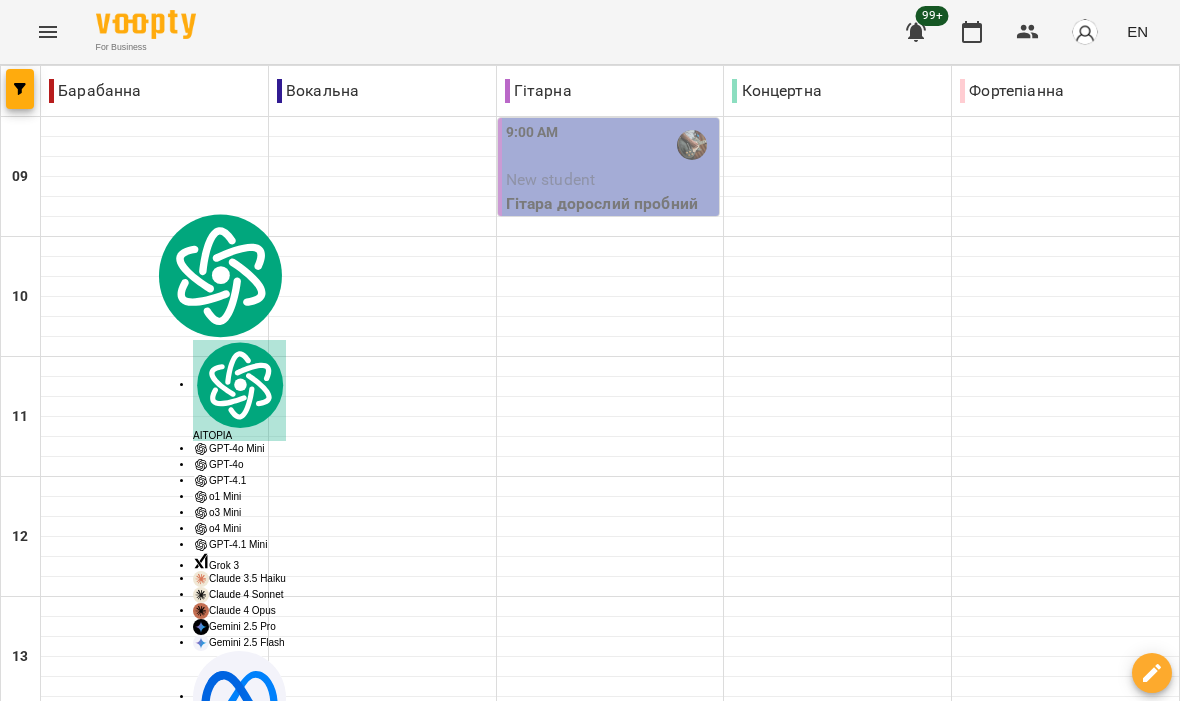 click on "5:30 PM" at bounding box center (155, 1165) 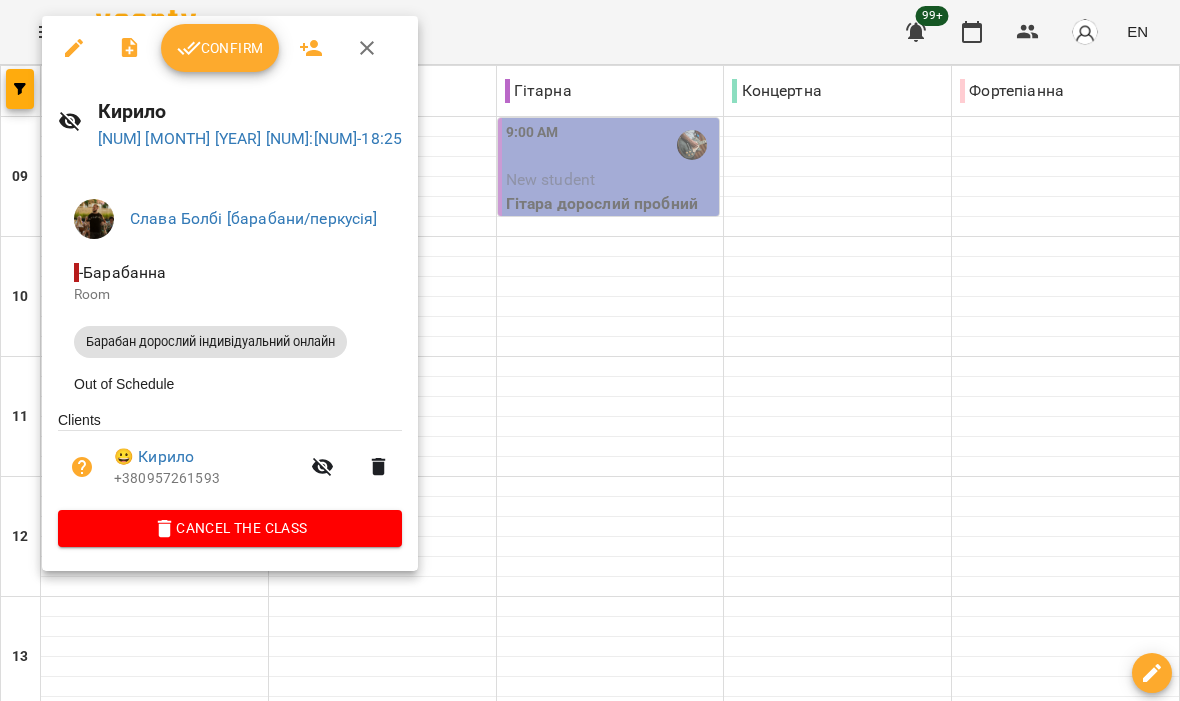 click at bounding box center (590, 350) 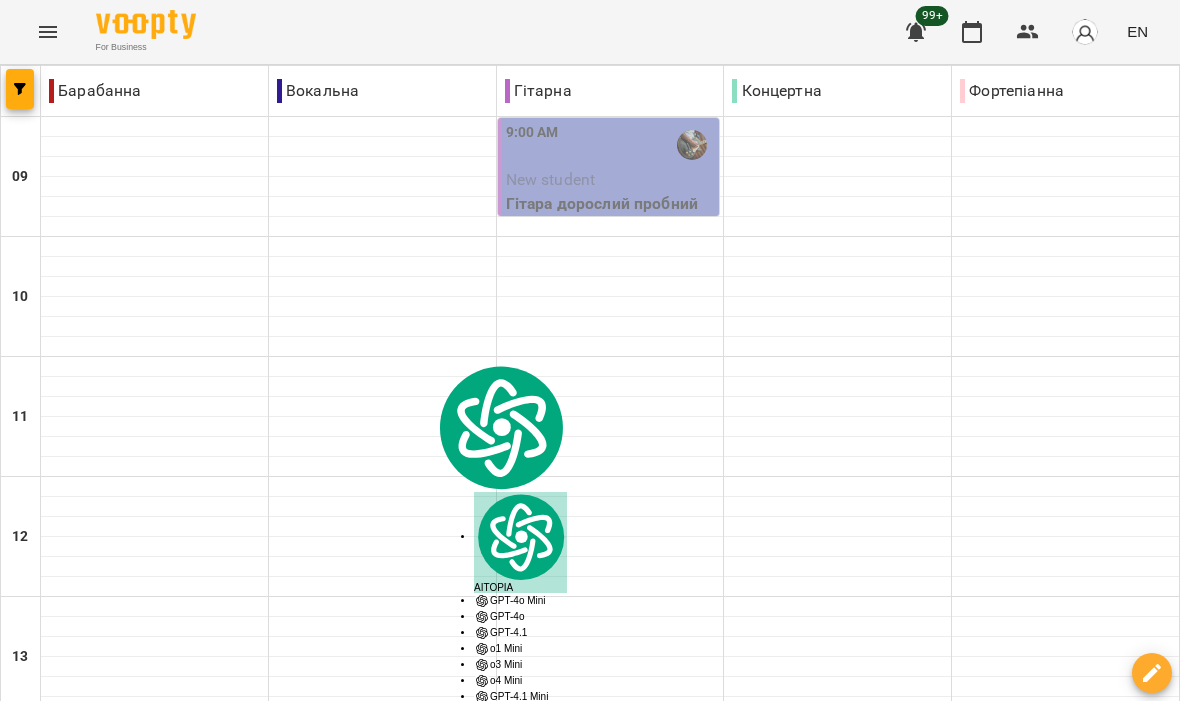 click at bounding box center [382, 1227] 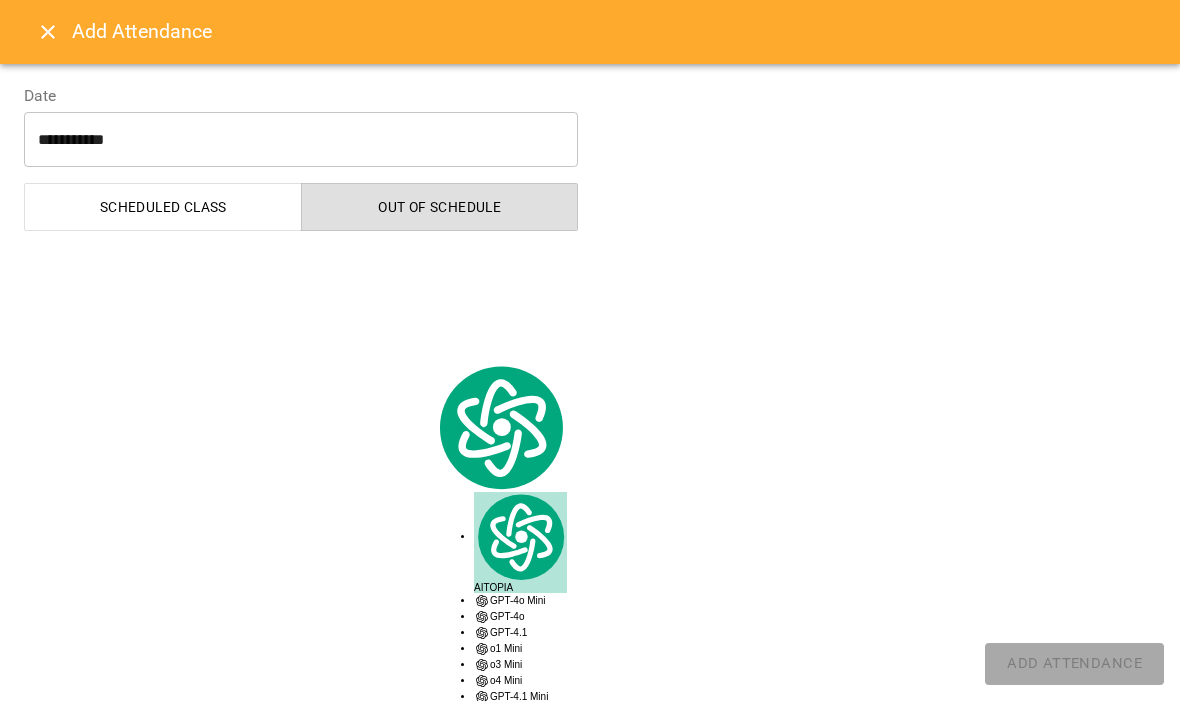 select on "**********" 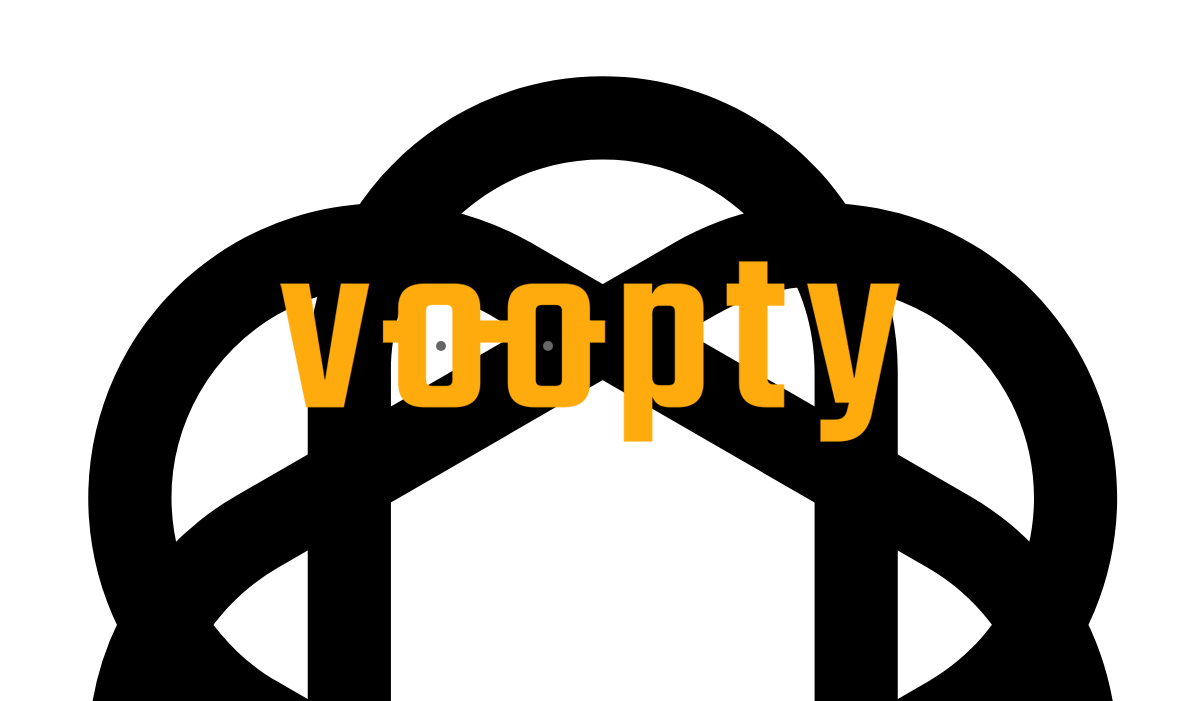 scroll, scrollTop: 0, scrollLeft: 0, axis: both 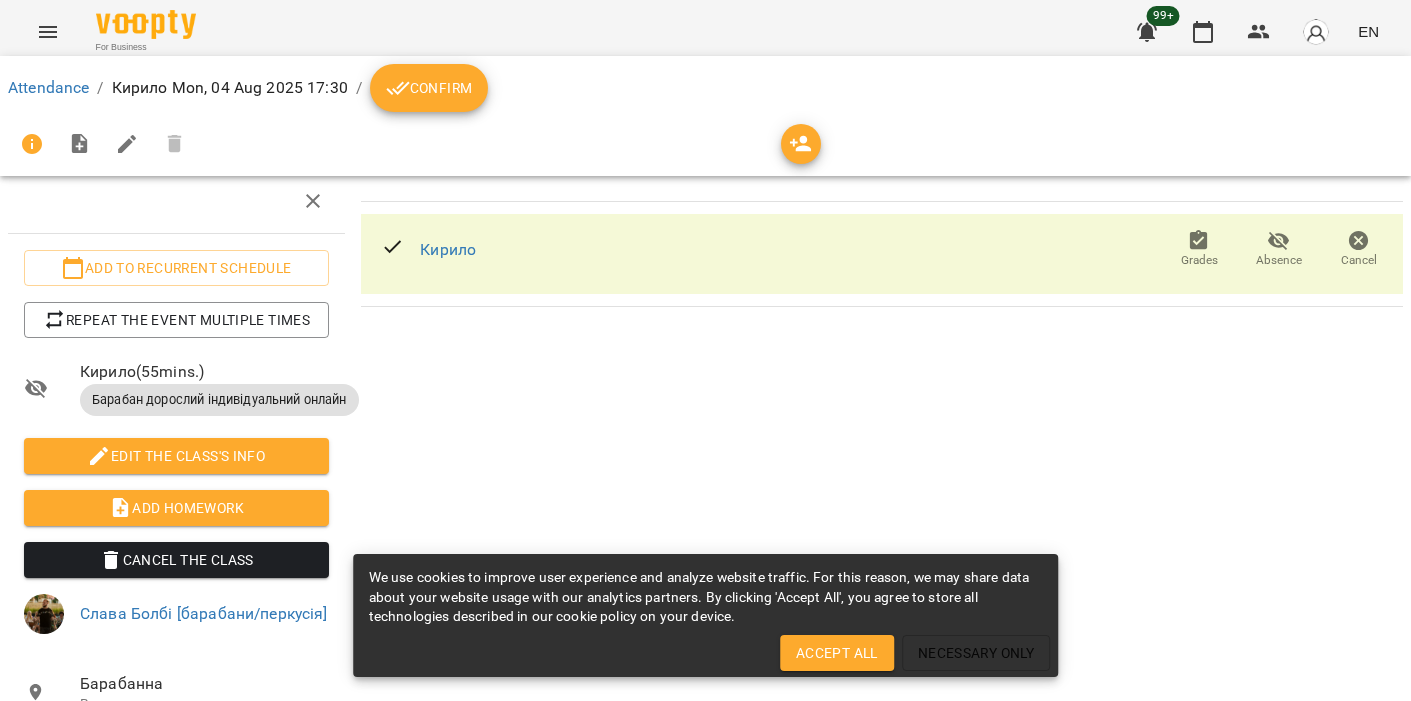 drag, startPoint x: 216, startPoint y: 19, endPoint x: 92, endPoint y: 29, distance: 124.40257 